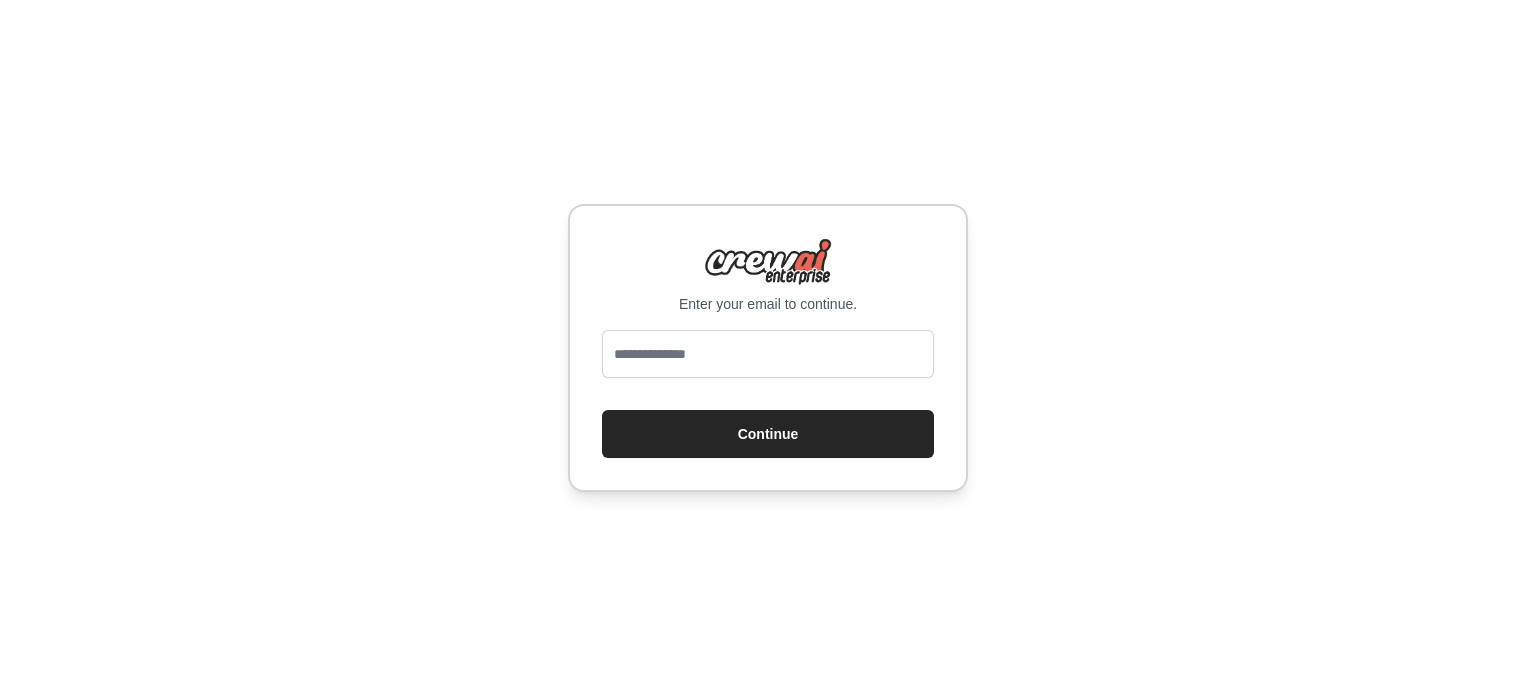 scroll, scrollTop: 0, scrollLeft: 0, axis: both 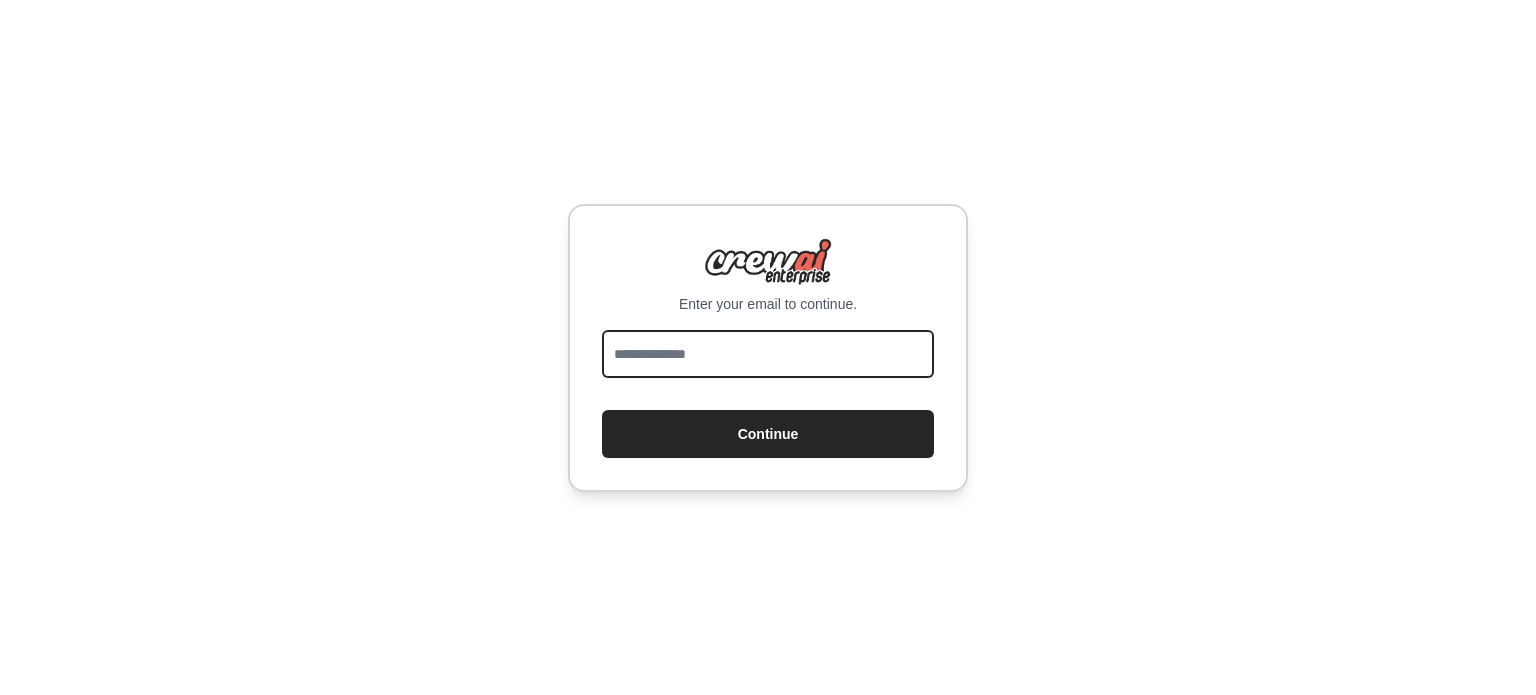click at bounding box center (768, 354) 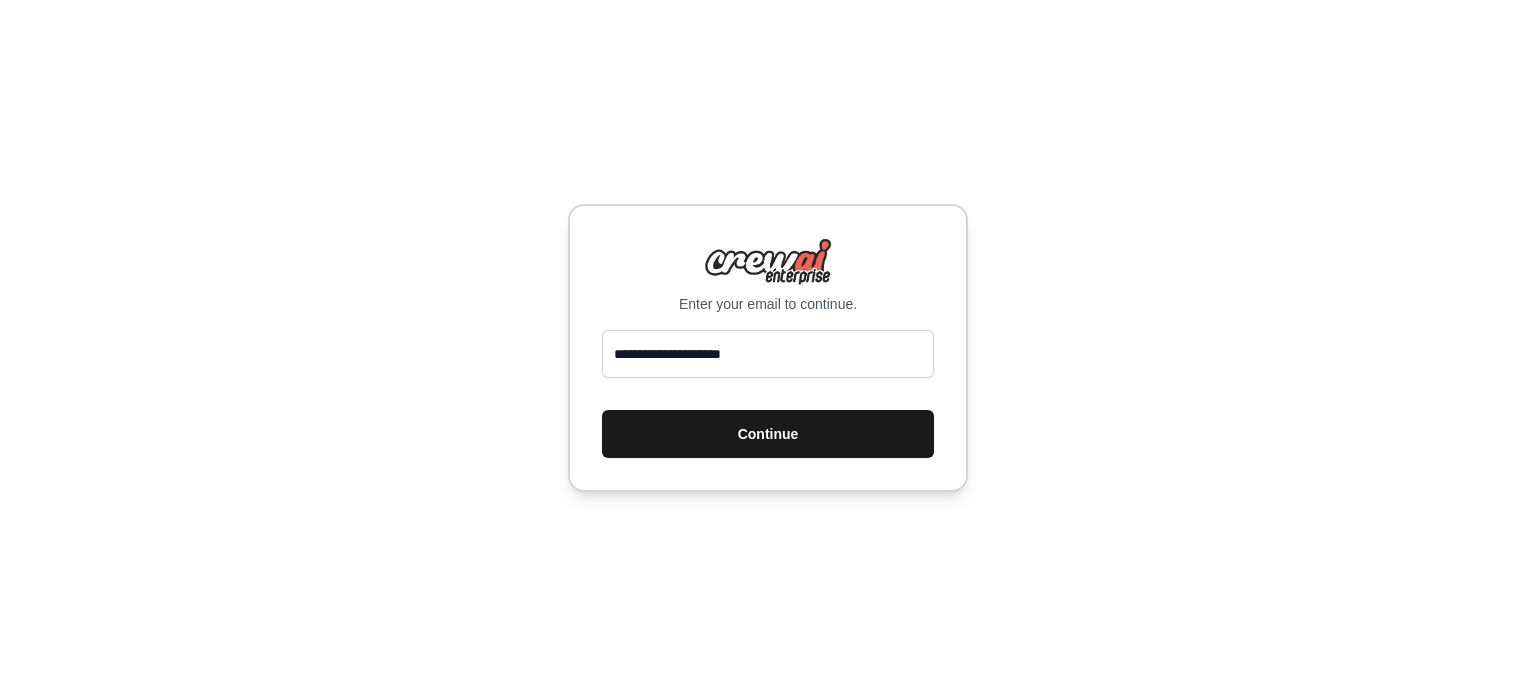 click on "Continue" at bounding box center (768, 434) 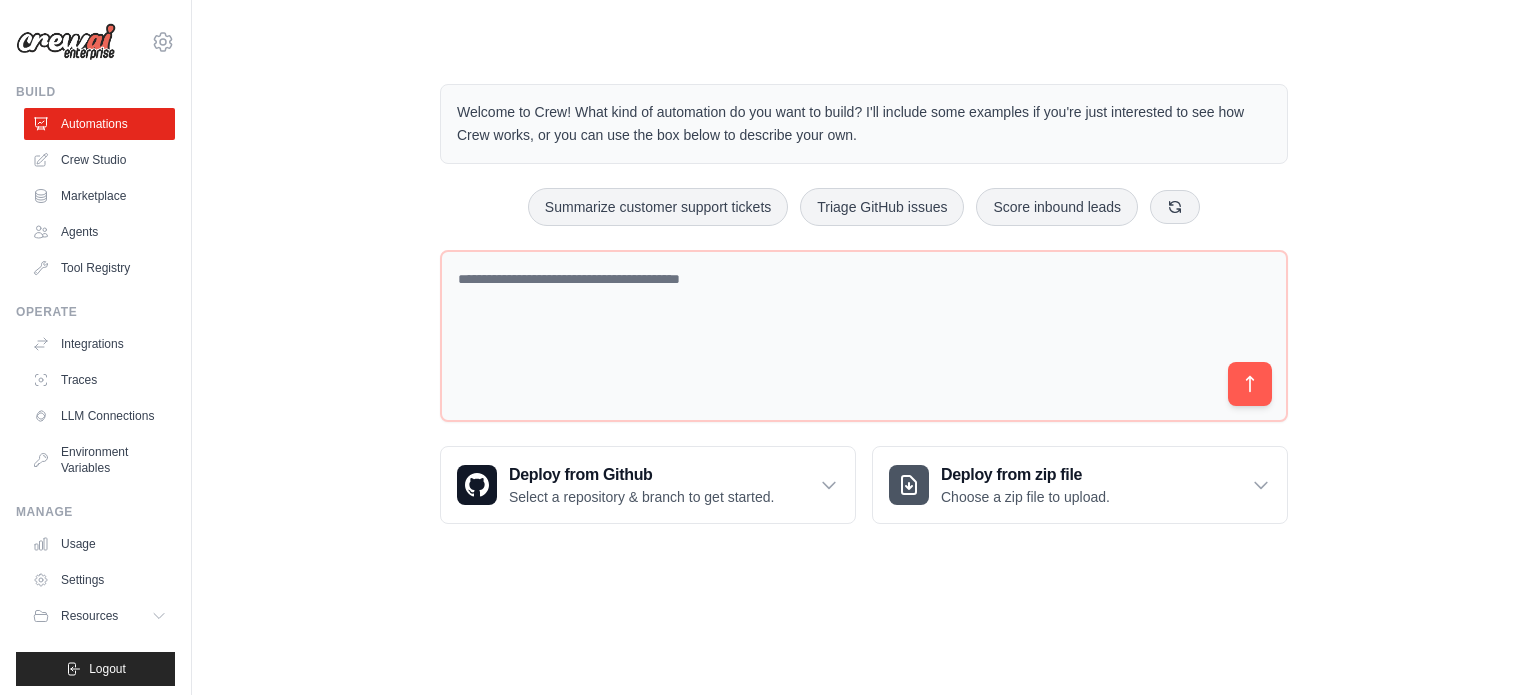 scroll, scrollTop: 0, scrollLeft: 0, axis: both 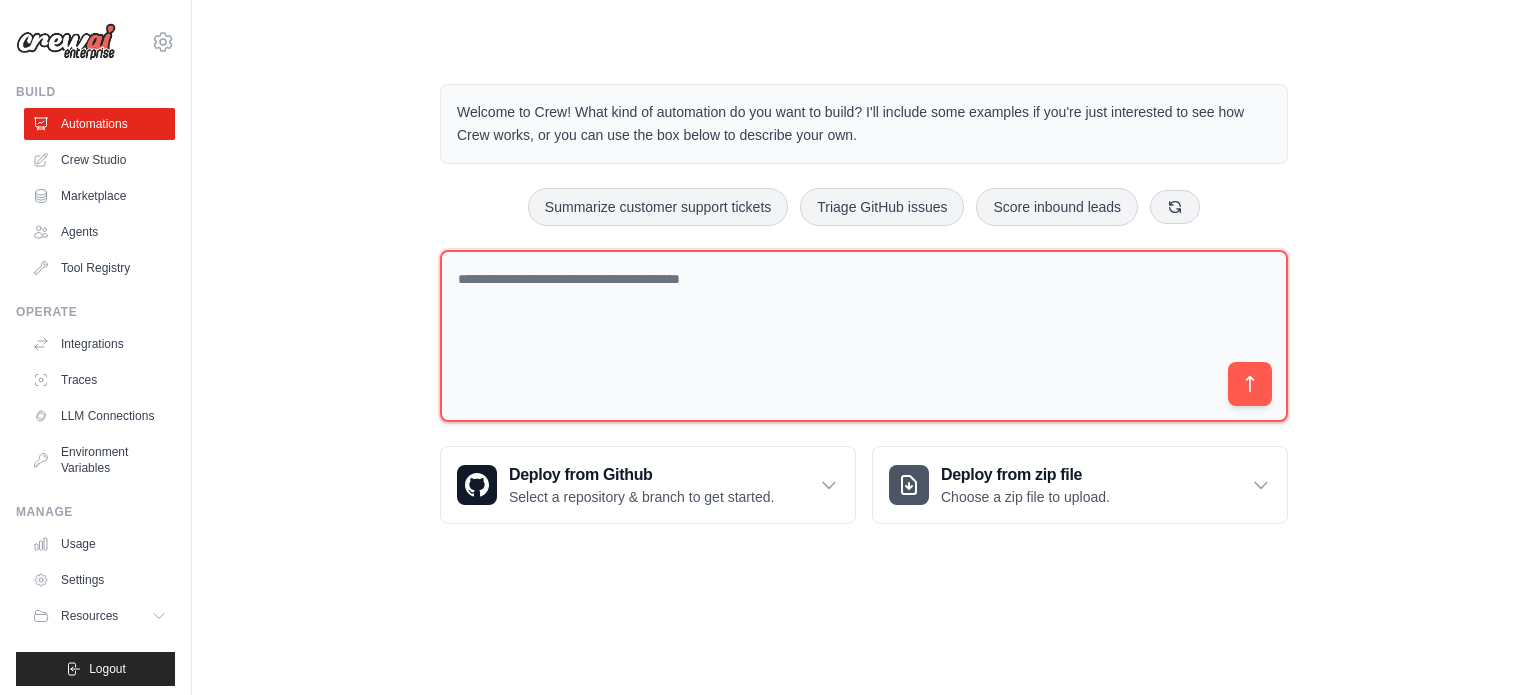 click at bounding box center [864, 336] 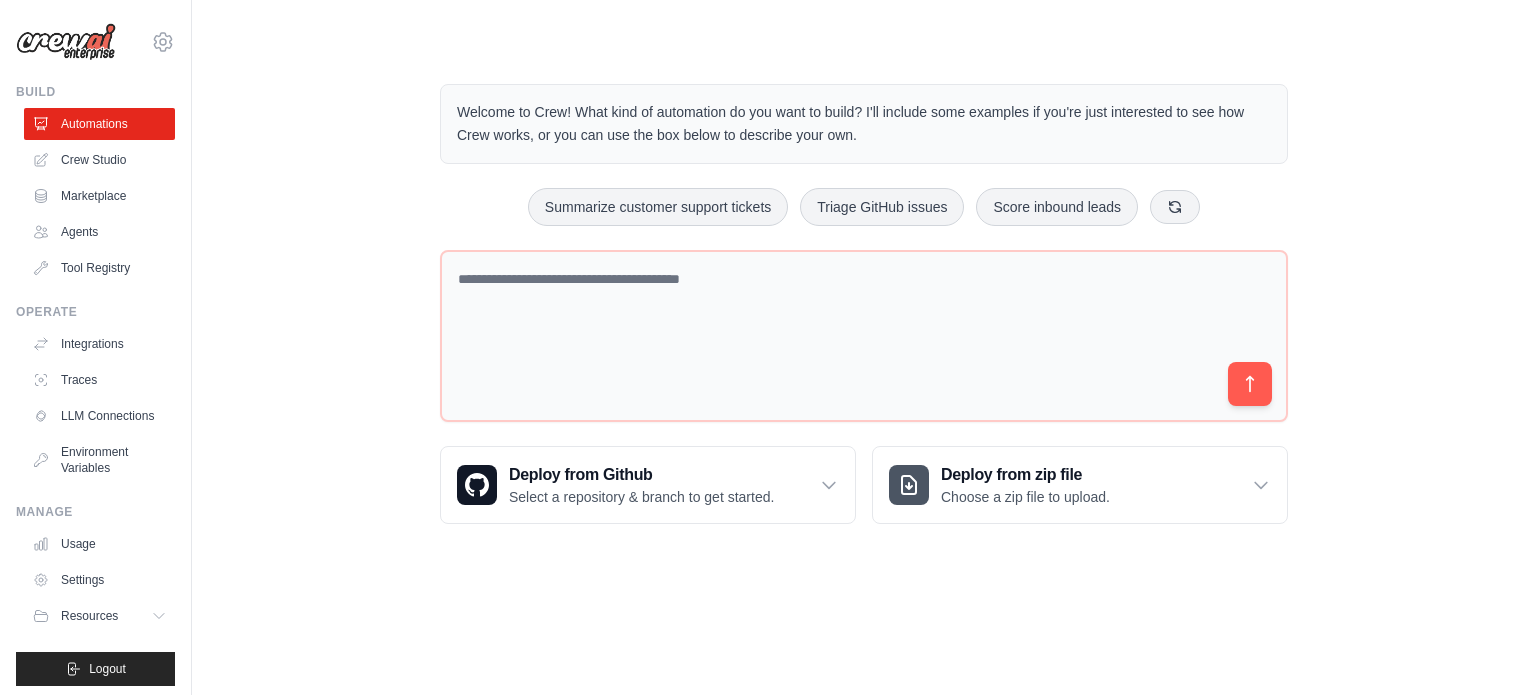 click on "Welcome to Crew! What kind of automation do you want to build?
I'll include some examples if you're just interested to see how
Crew works, or you can use the box below to describe your own.
Summarize customer support tickets
Triage GitHub issues
Score inbound leads
Deploy from Github
Select a repository & branch to get started." at bounding box center [864, 304] 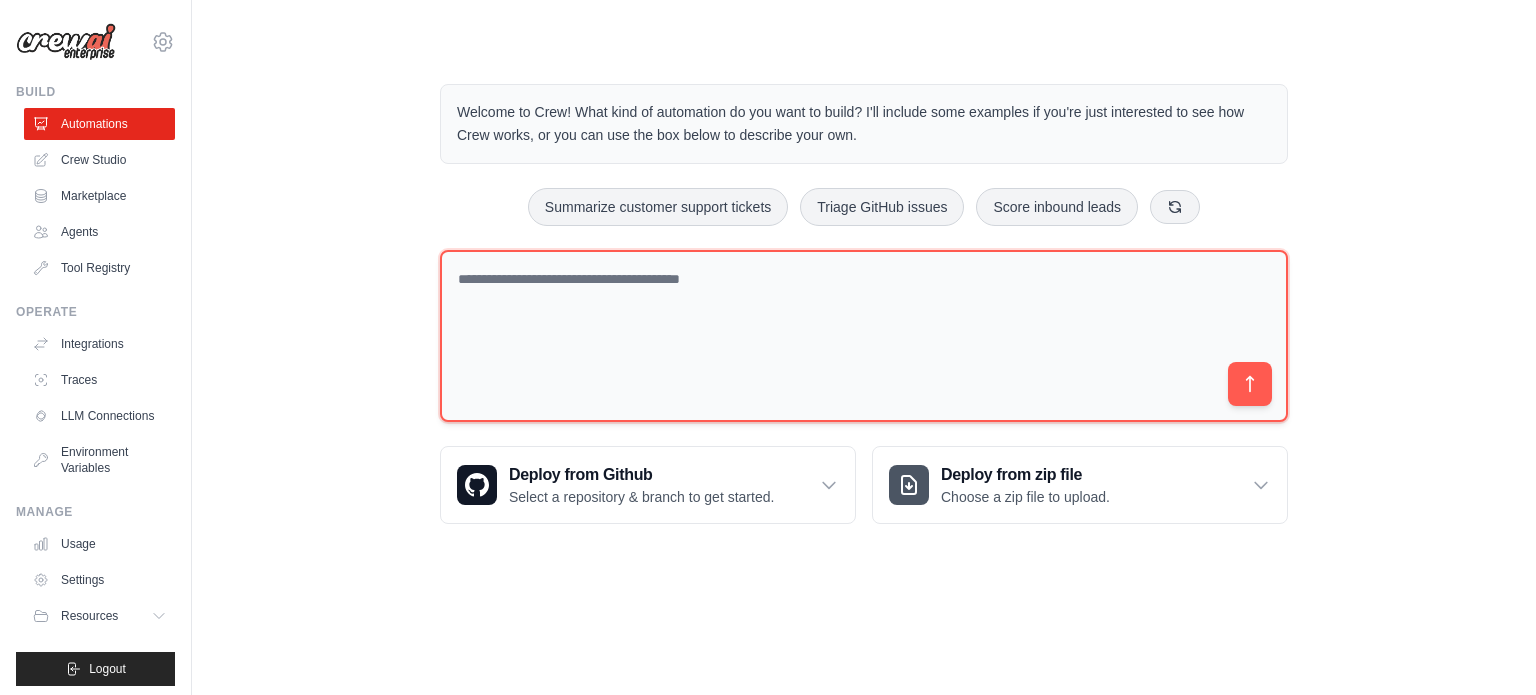 click at bounding box center (864, 336) 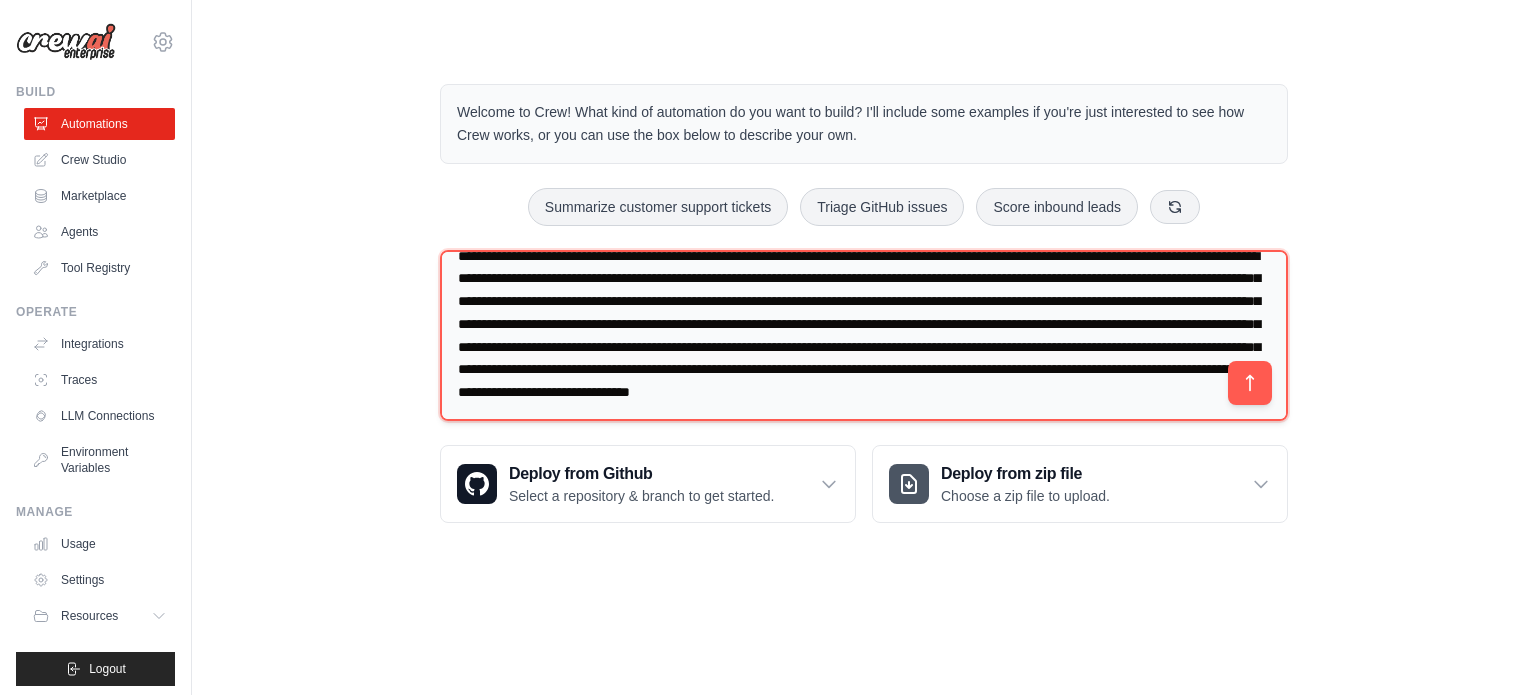scroll, scrollTop: 44, scrollLeft: 0, axis: vertical 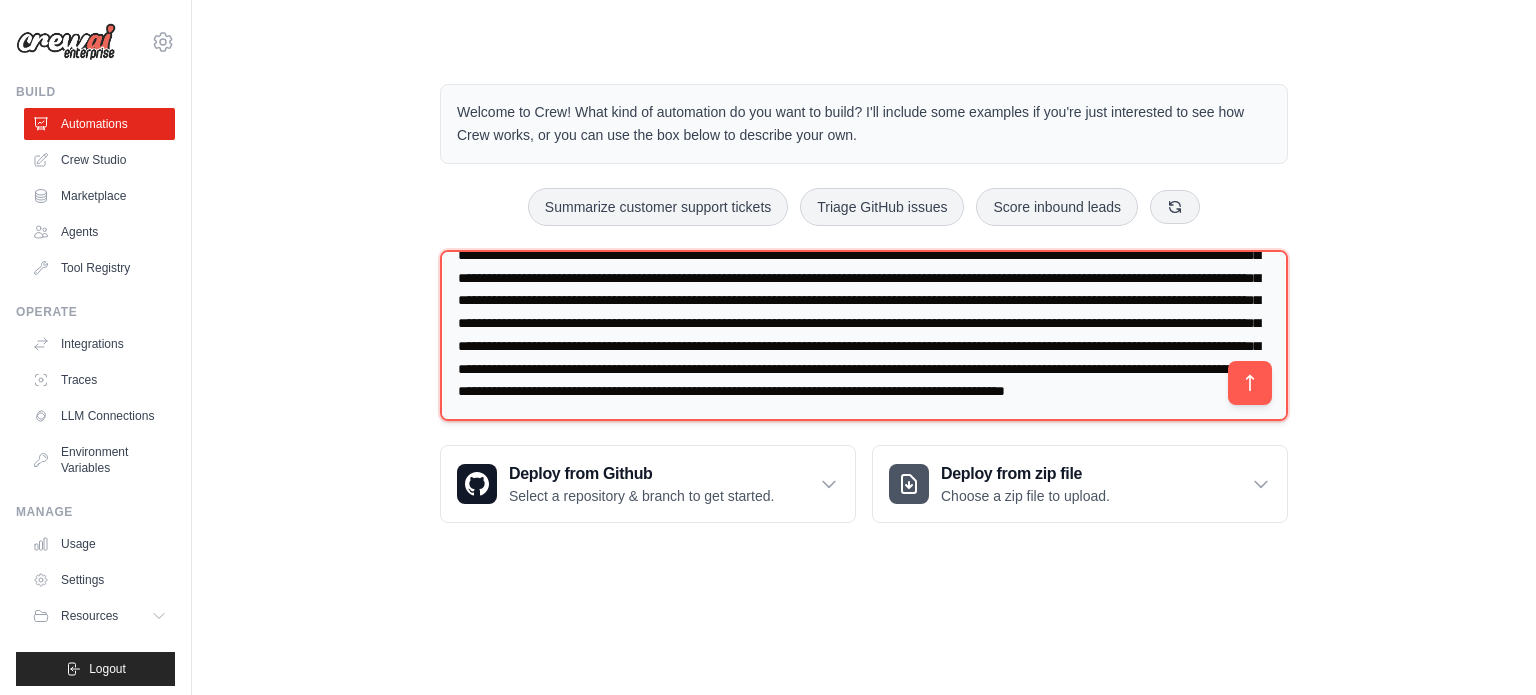 click at bounding box center (864, 336) 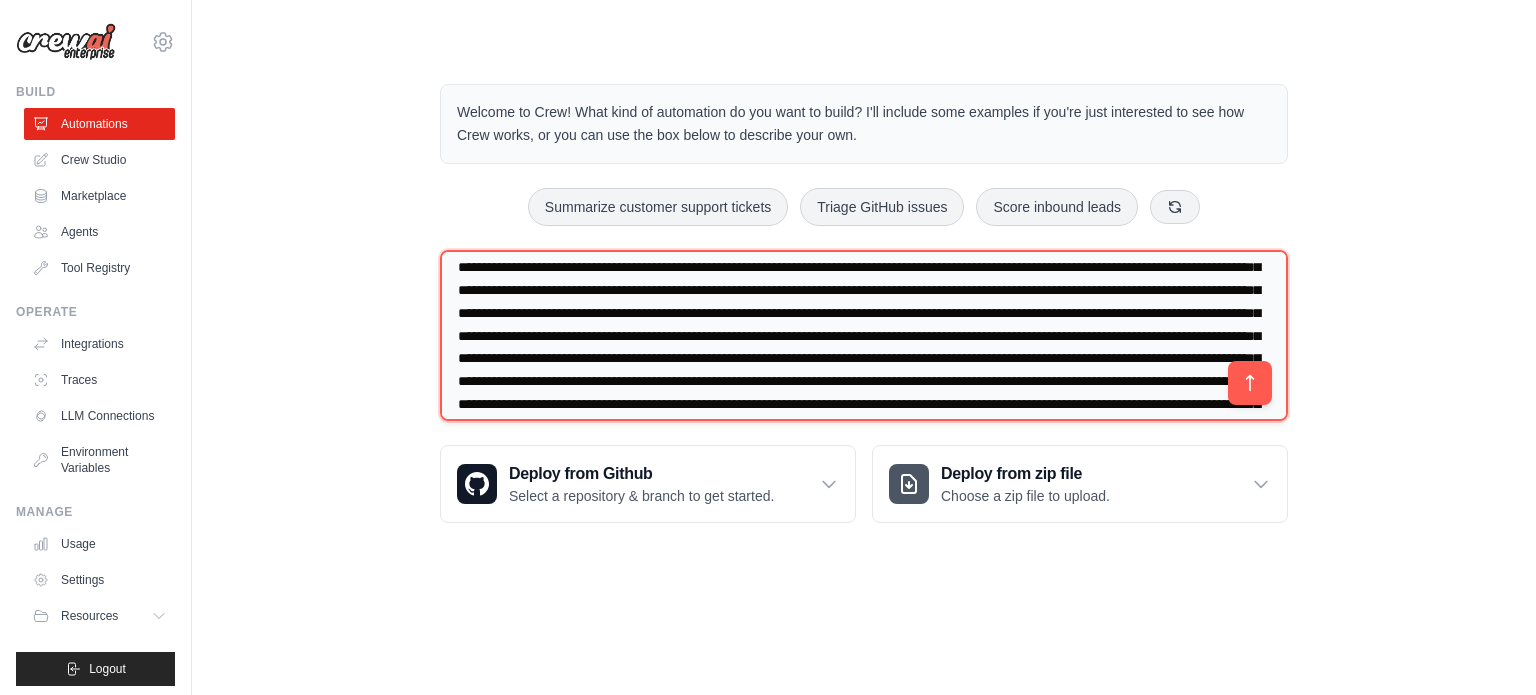 scroll, scrollTop: 113, scrollLeft: 0, axis: vertical 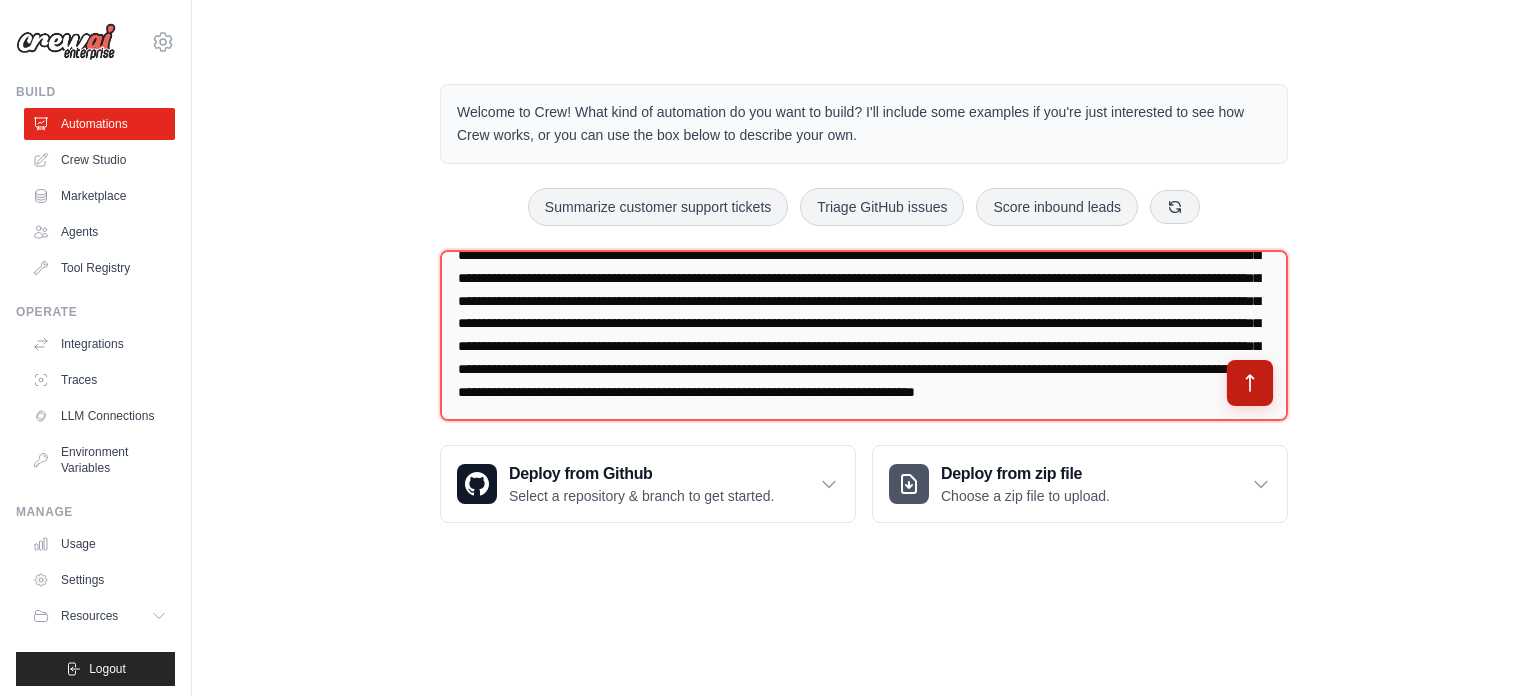 type on "**********" 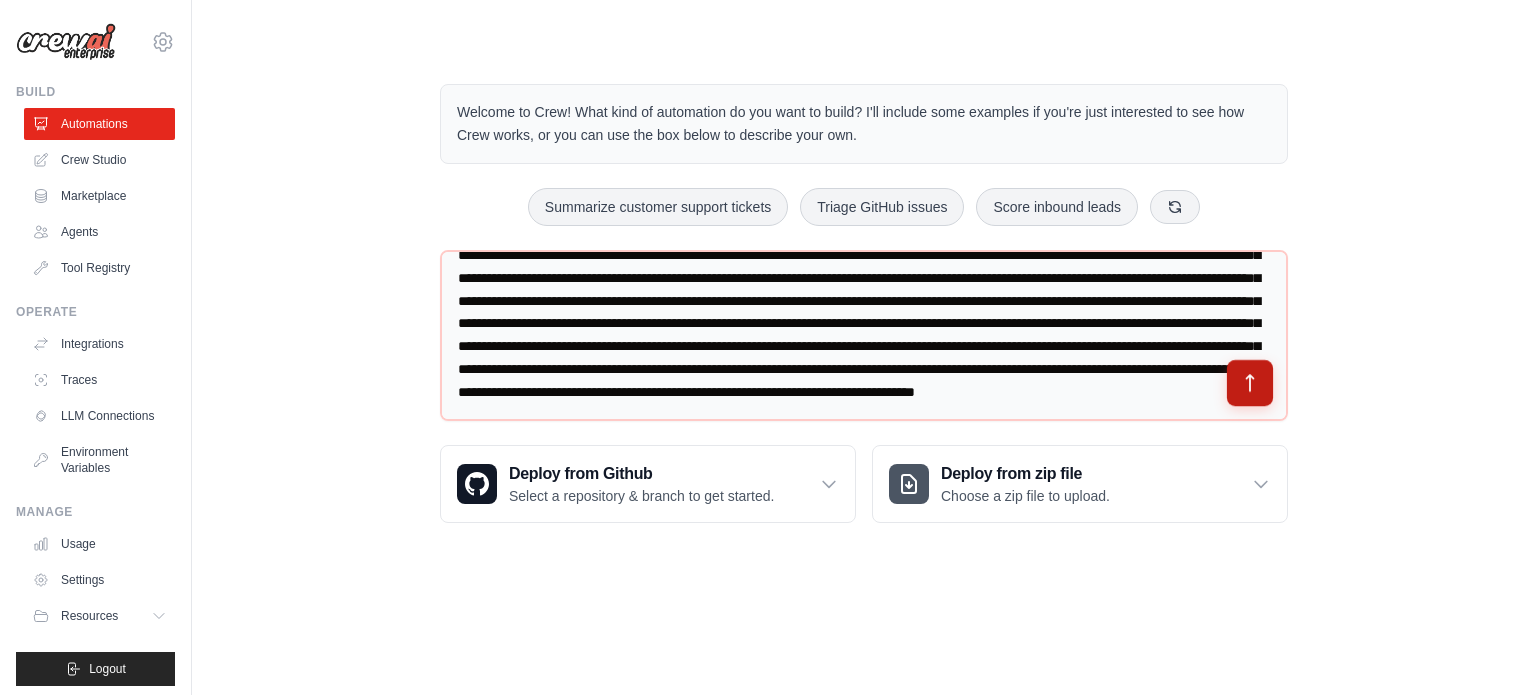 click 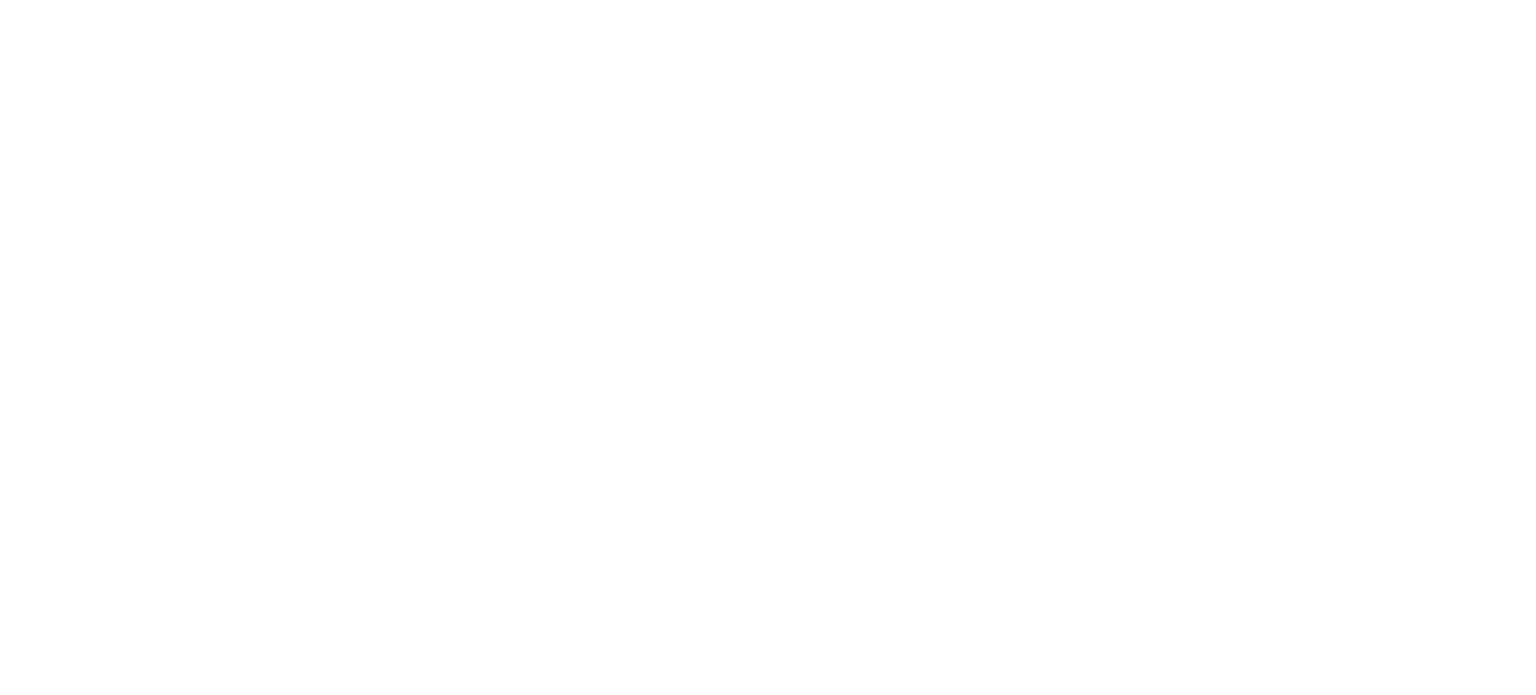 scroll, scrollTop: 0, scrollLeft: 0, axis: both 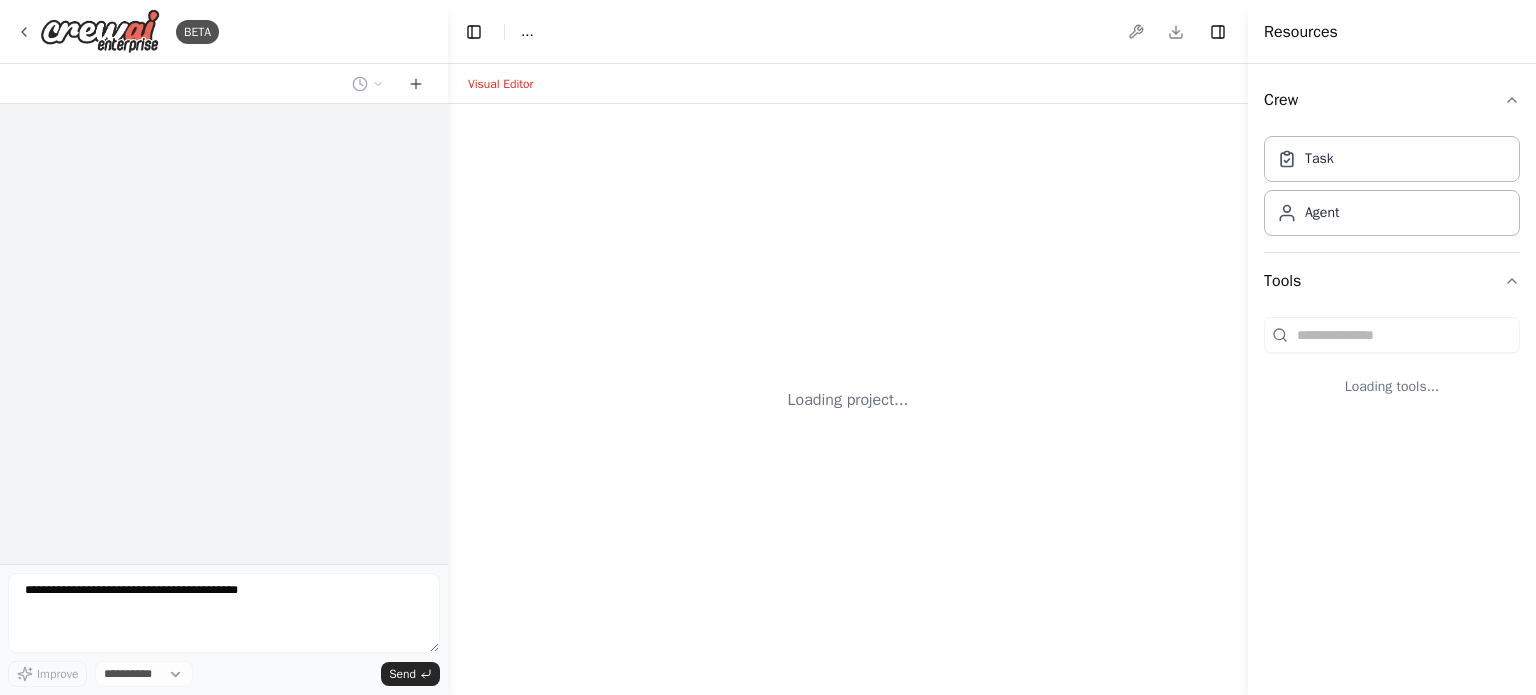 select on "****" 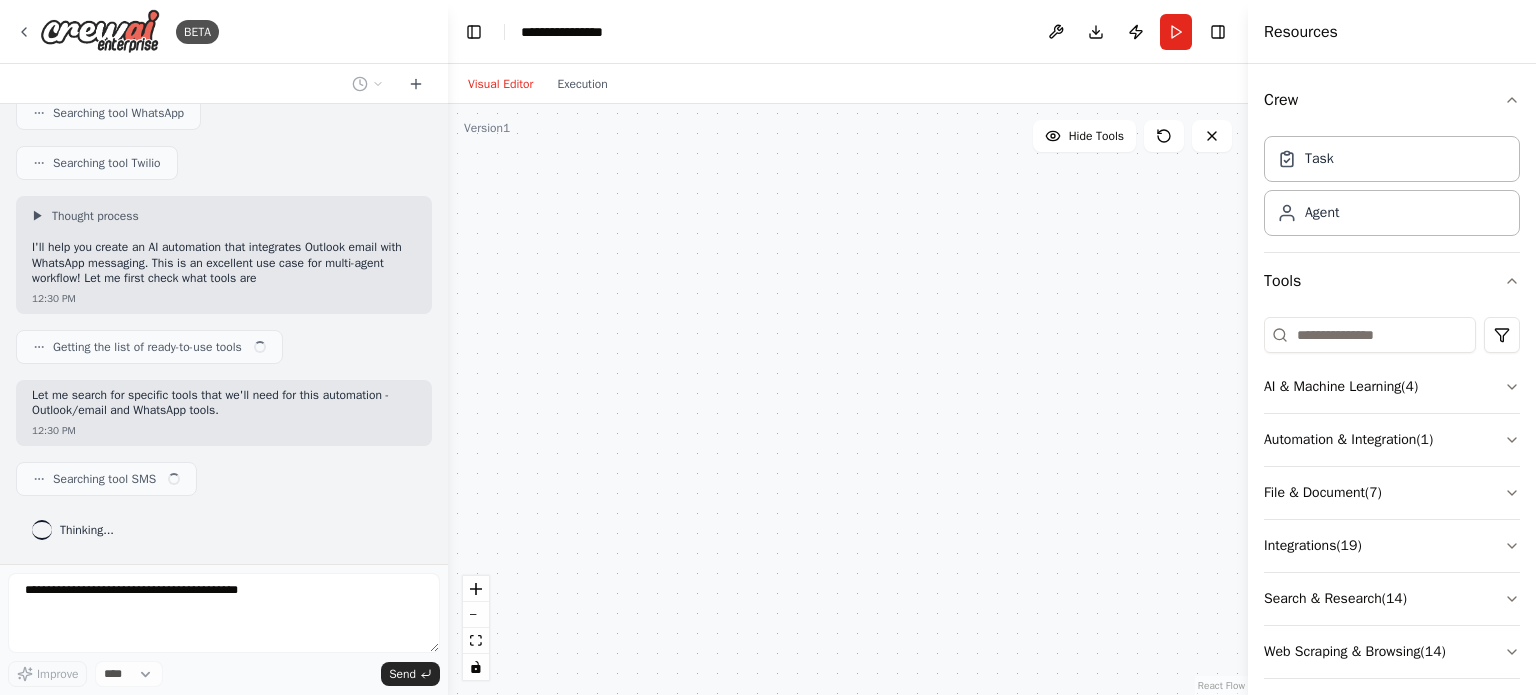 scroll, scrollTop: 700, scrollLeft: 0, axis: vertical 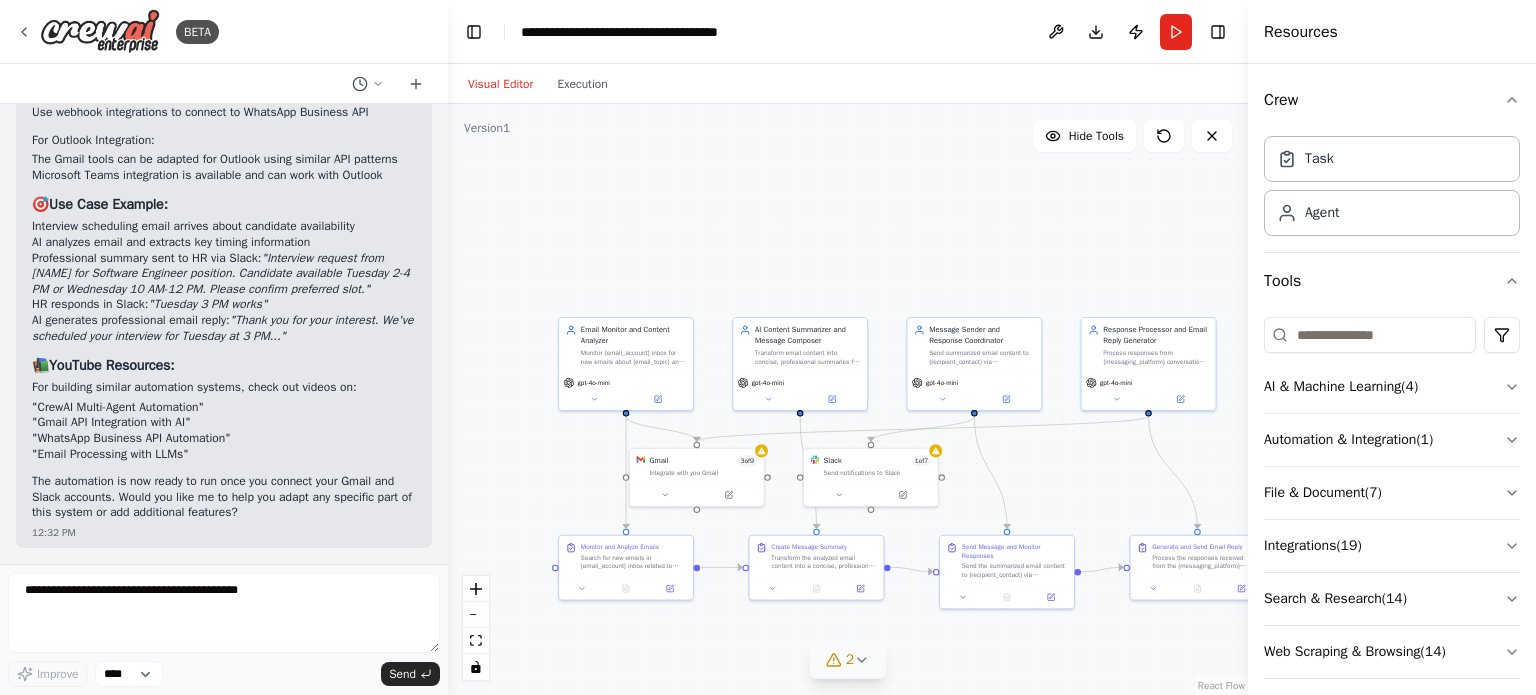 click 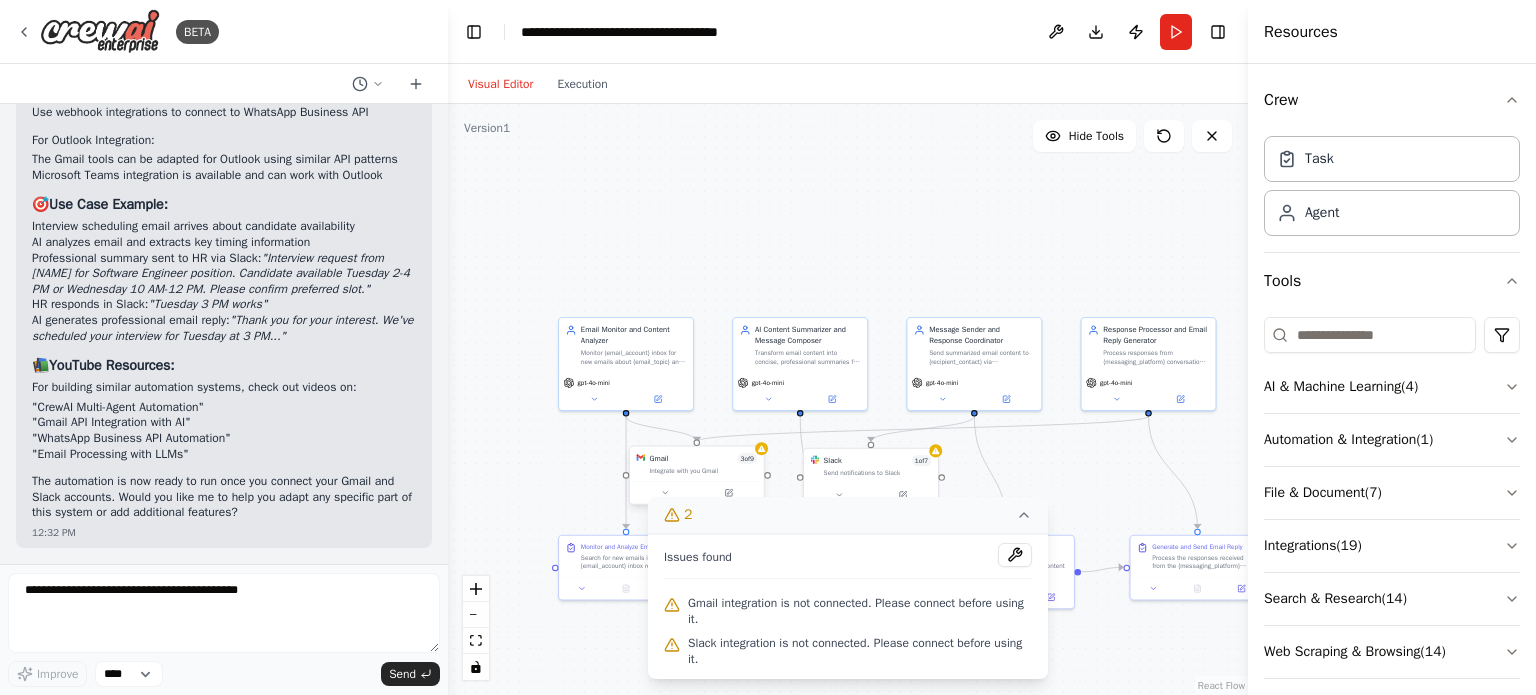 click on "Integrate with you Gmail" at bounding box center (703, 470) 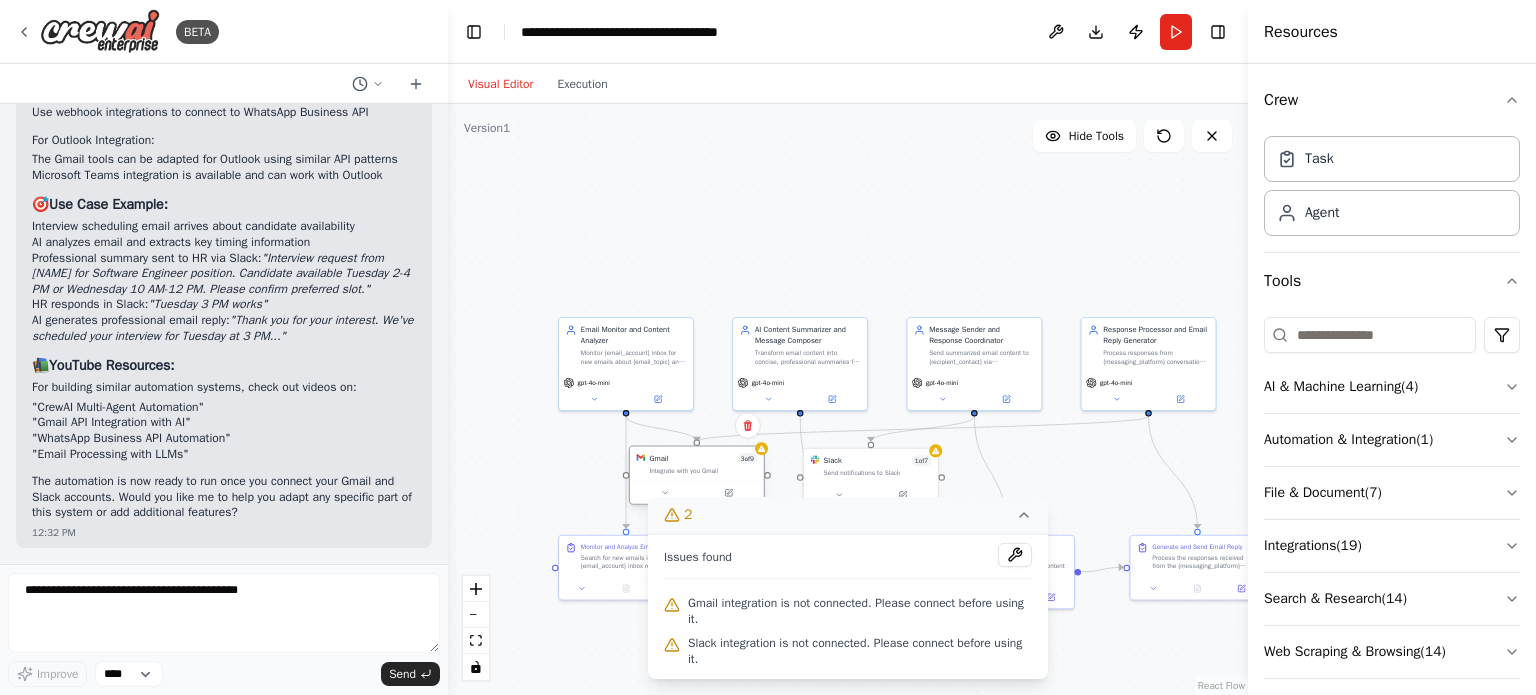 click on "Integrate with you Gmail" at bounding box center [703, 470] 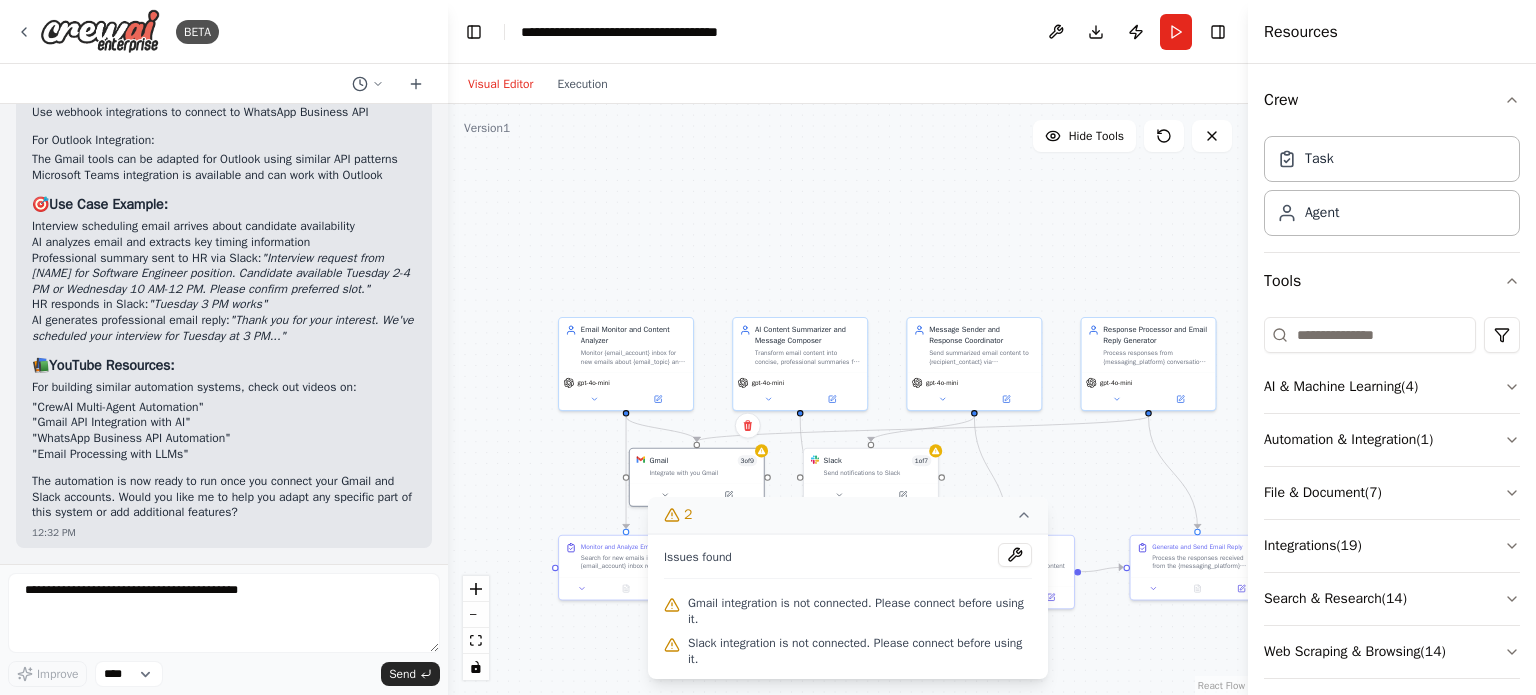 click on "Issues found" at bounding box center (698, 557) 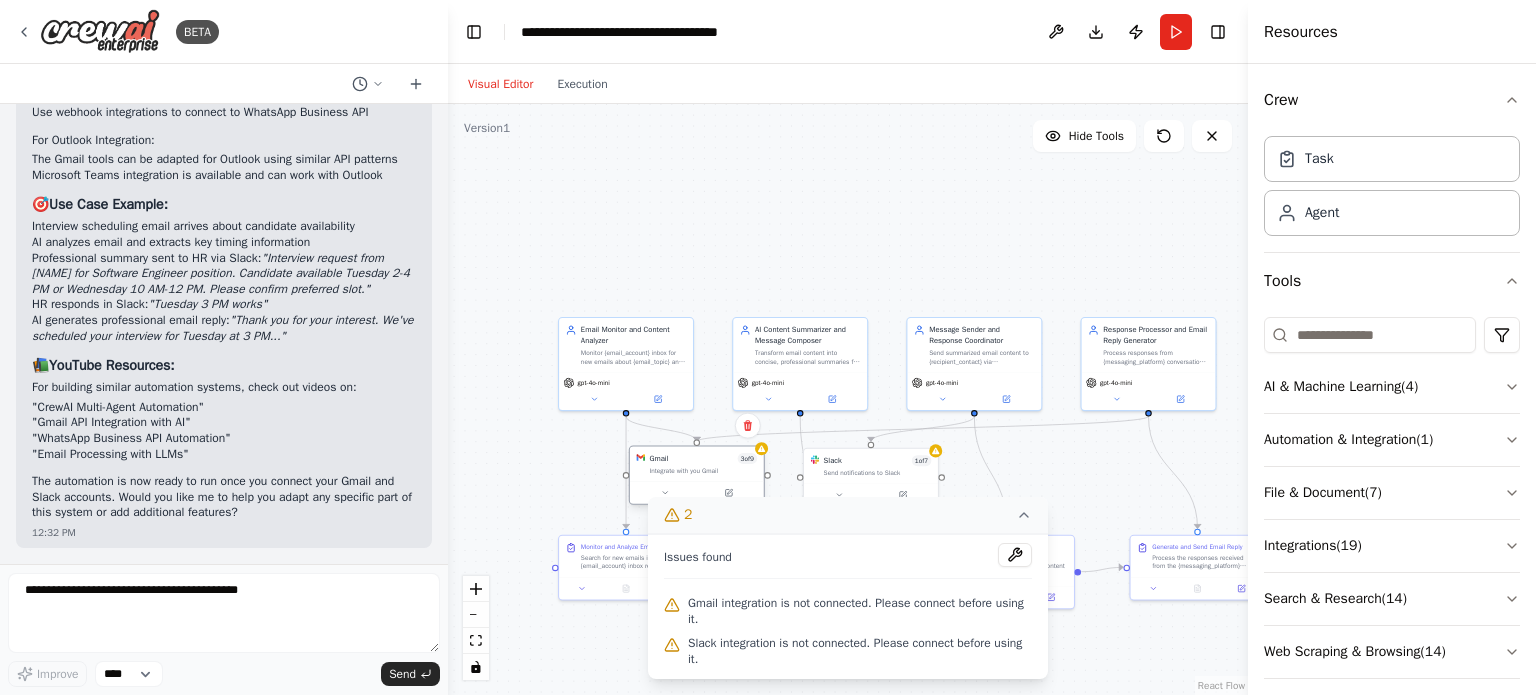 click at bounding box center [697, 492] 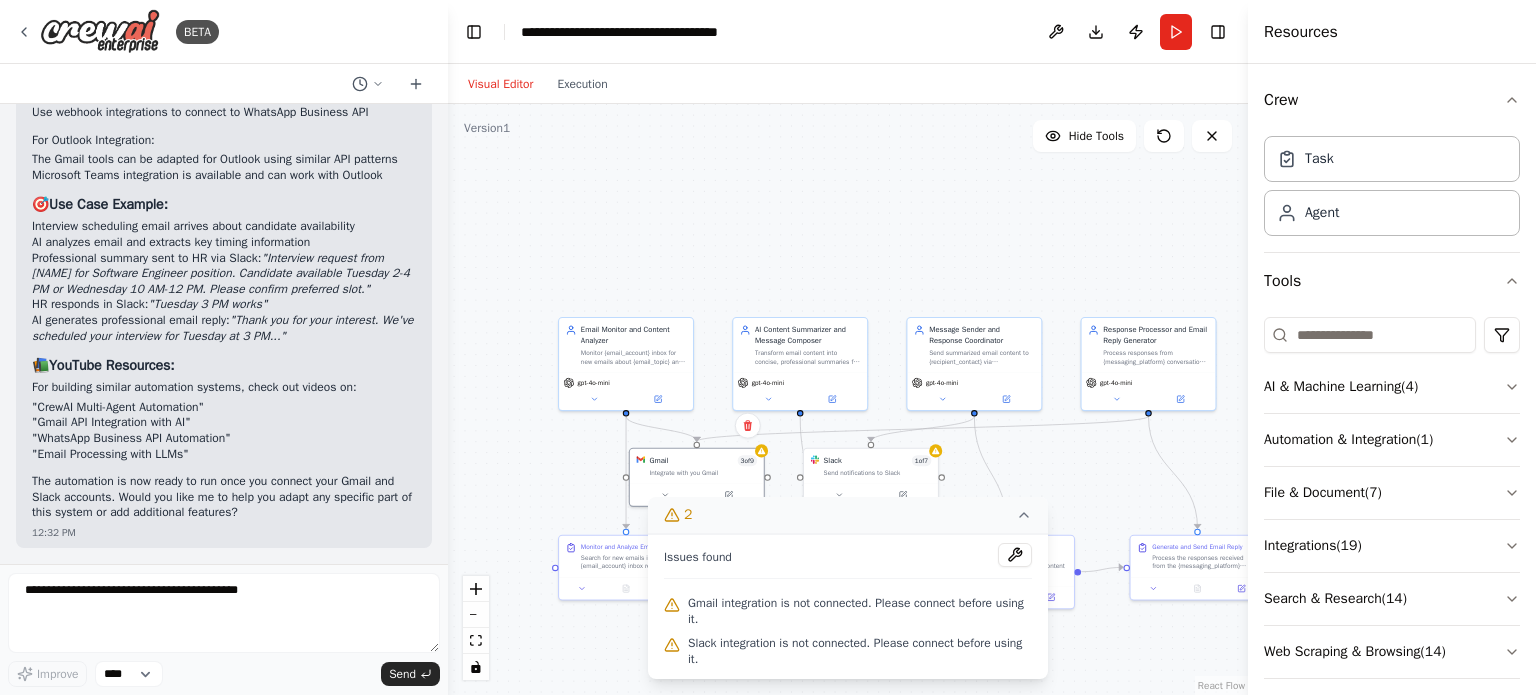click on "Email Monitor and Content Analyzer gpt-4o-mini Gmail 3 of 9 Slack 1" at bounding box center (848, 399) 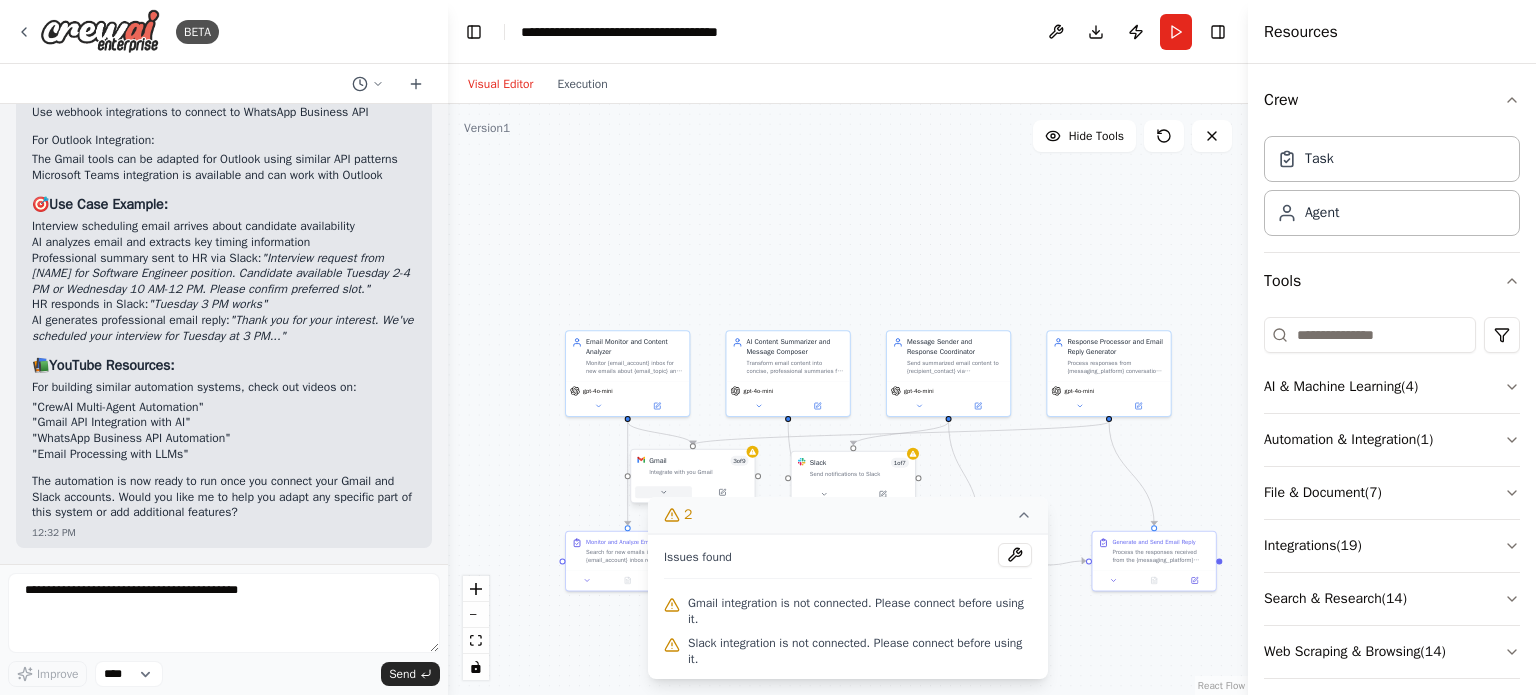 click at bounding box center [663, 492] 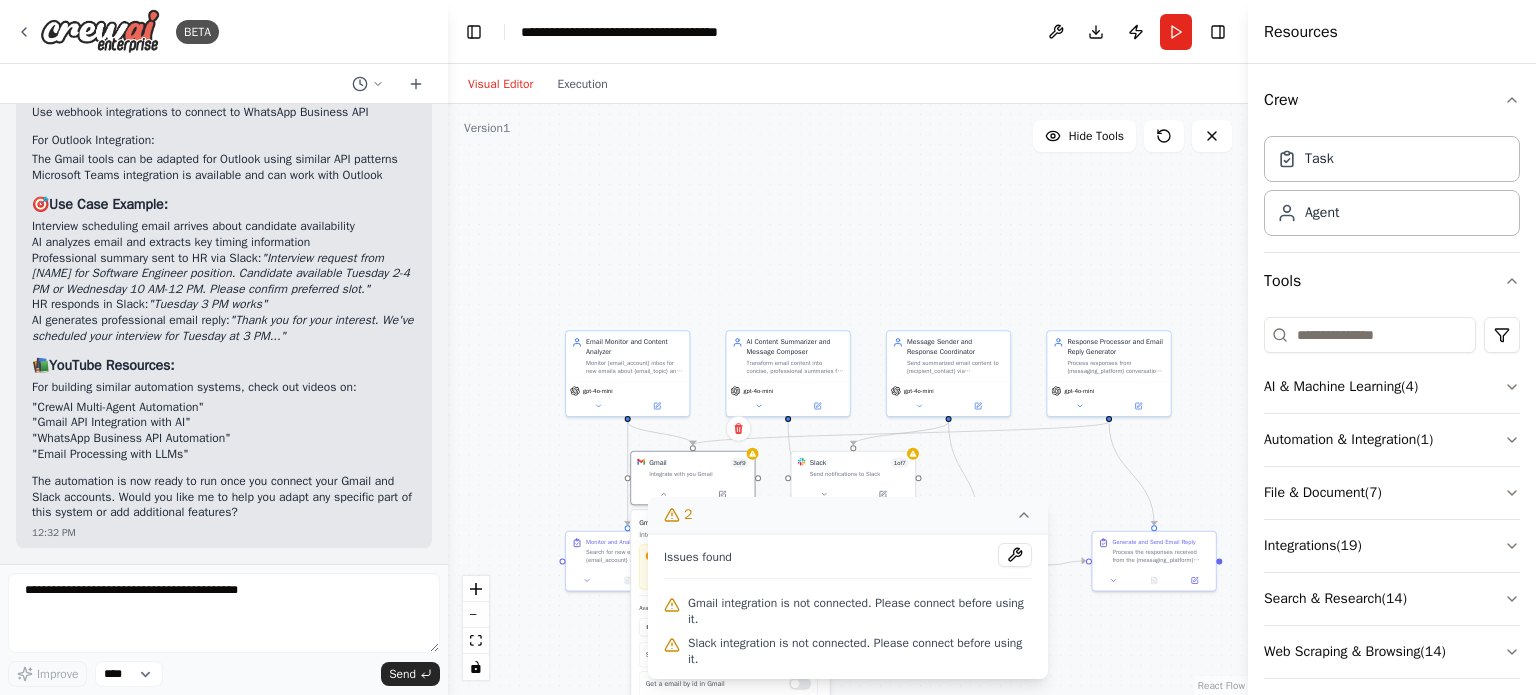 click 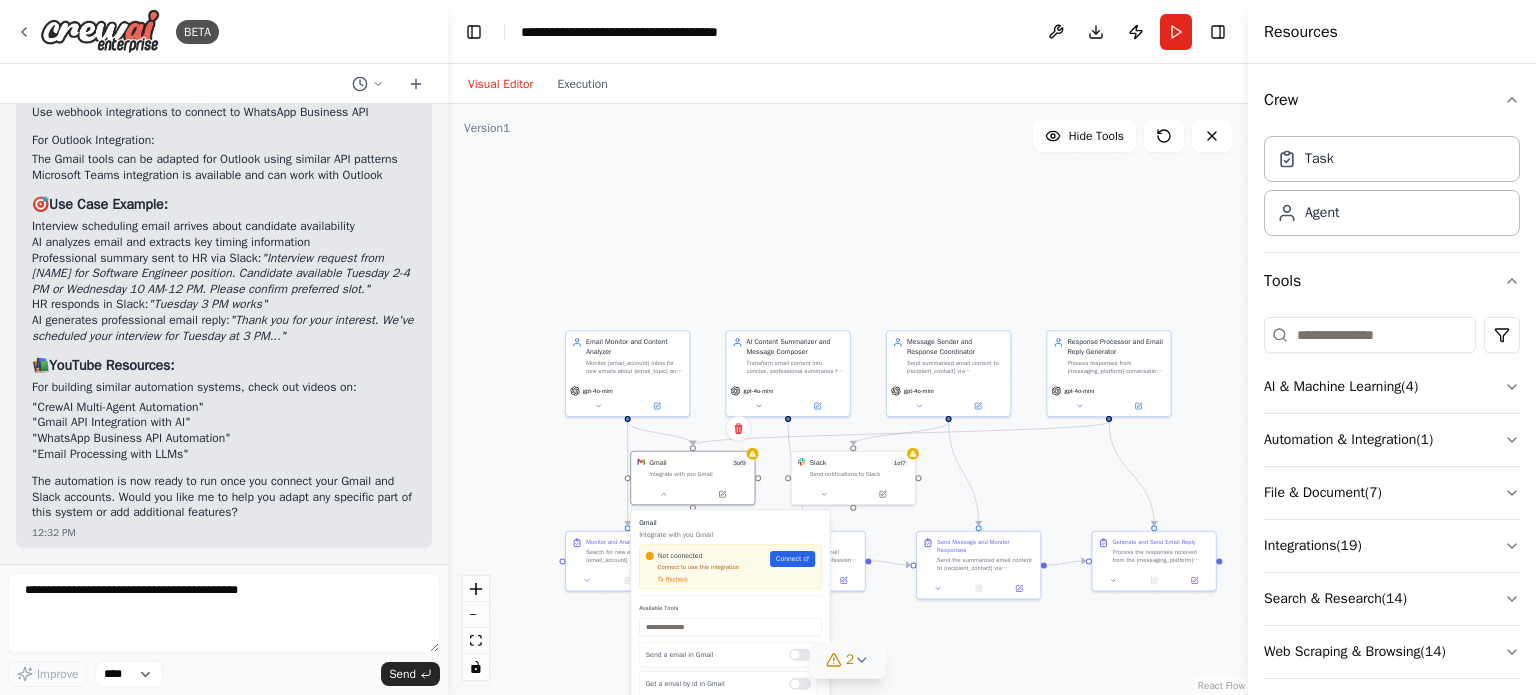 click on "Not connected Connect to use this integration Recheck Connect" at bounding box center (730, 567) 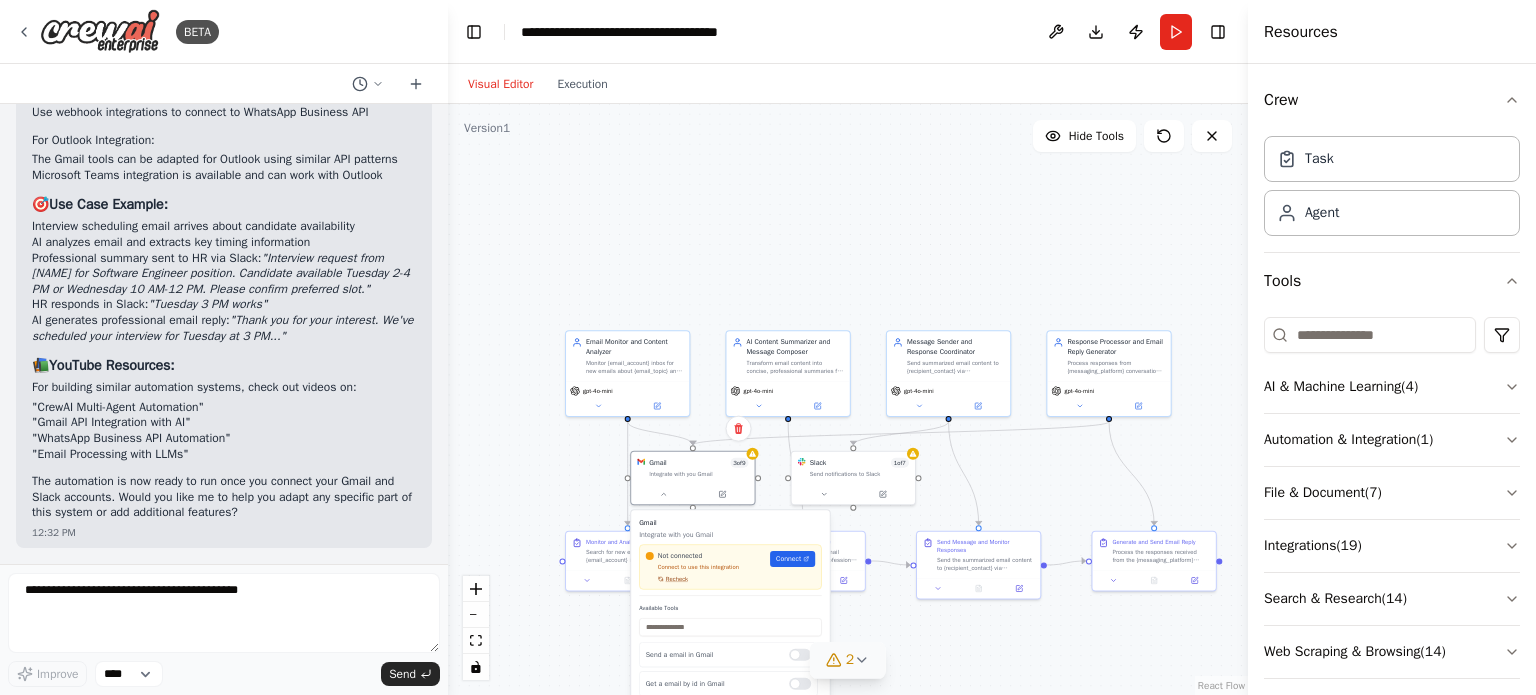 click on "Recheck" at bounding box center [667, 579] 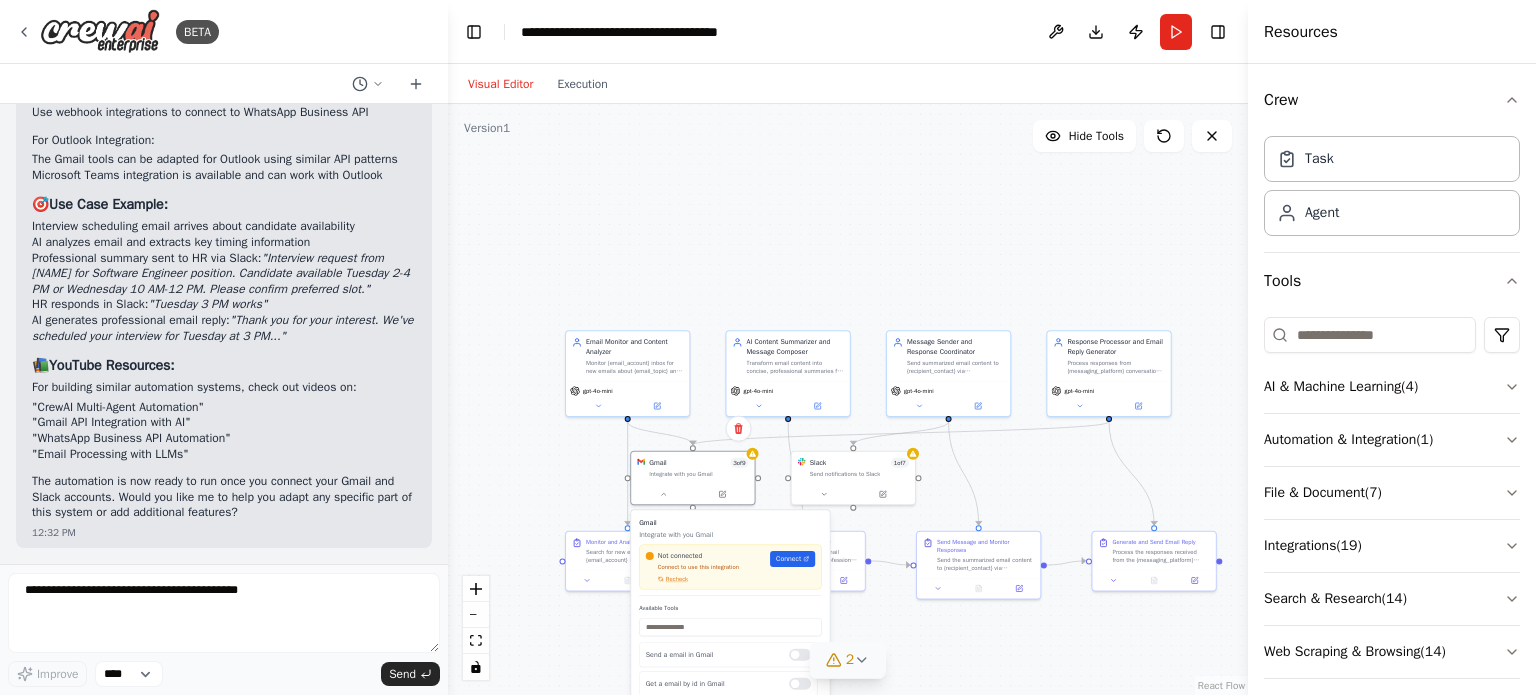 click on "Not connected Connect to use this integration Recheck Connect" at bounding box center (730, 566) 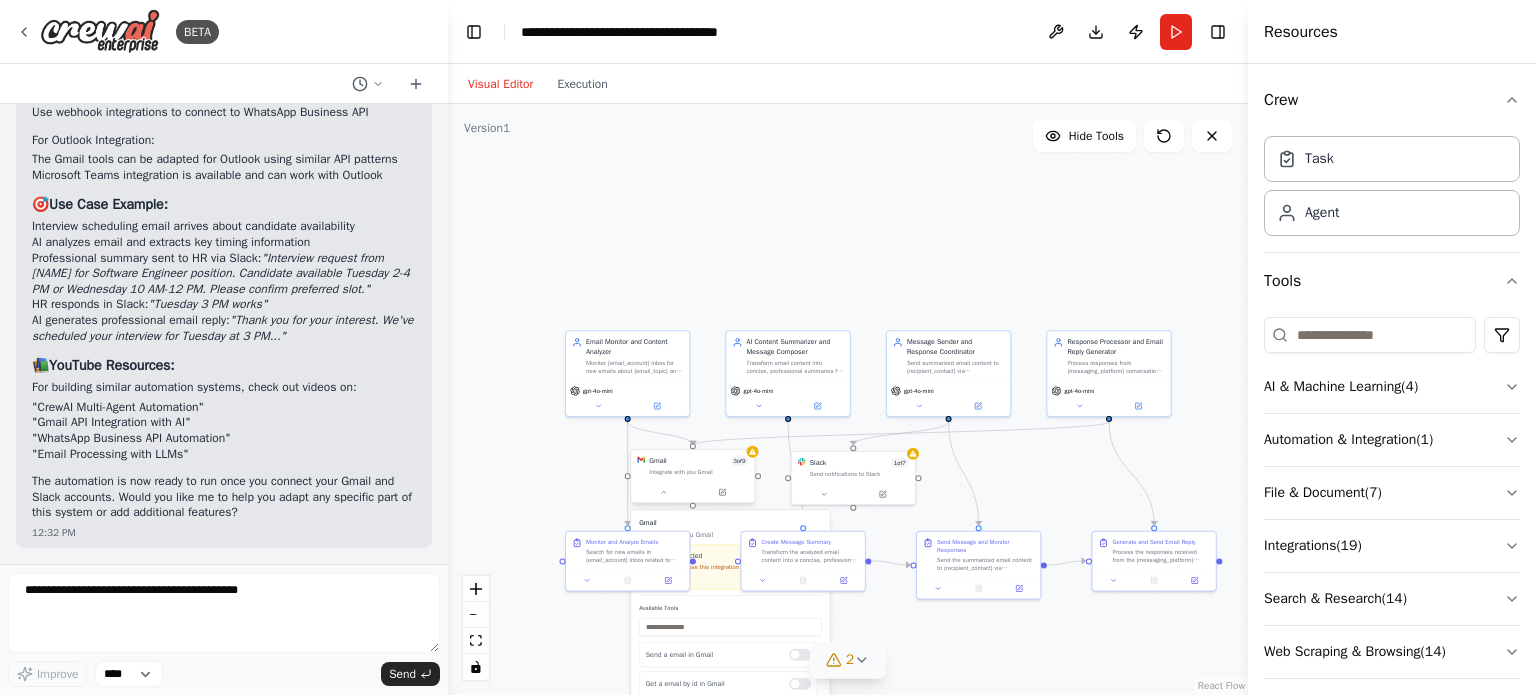 click at bounding box center [692, 492] 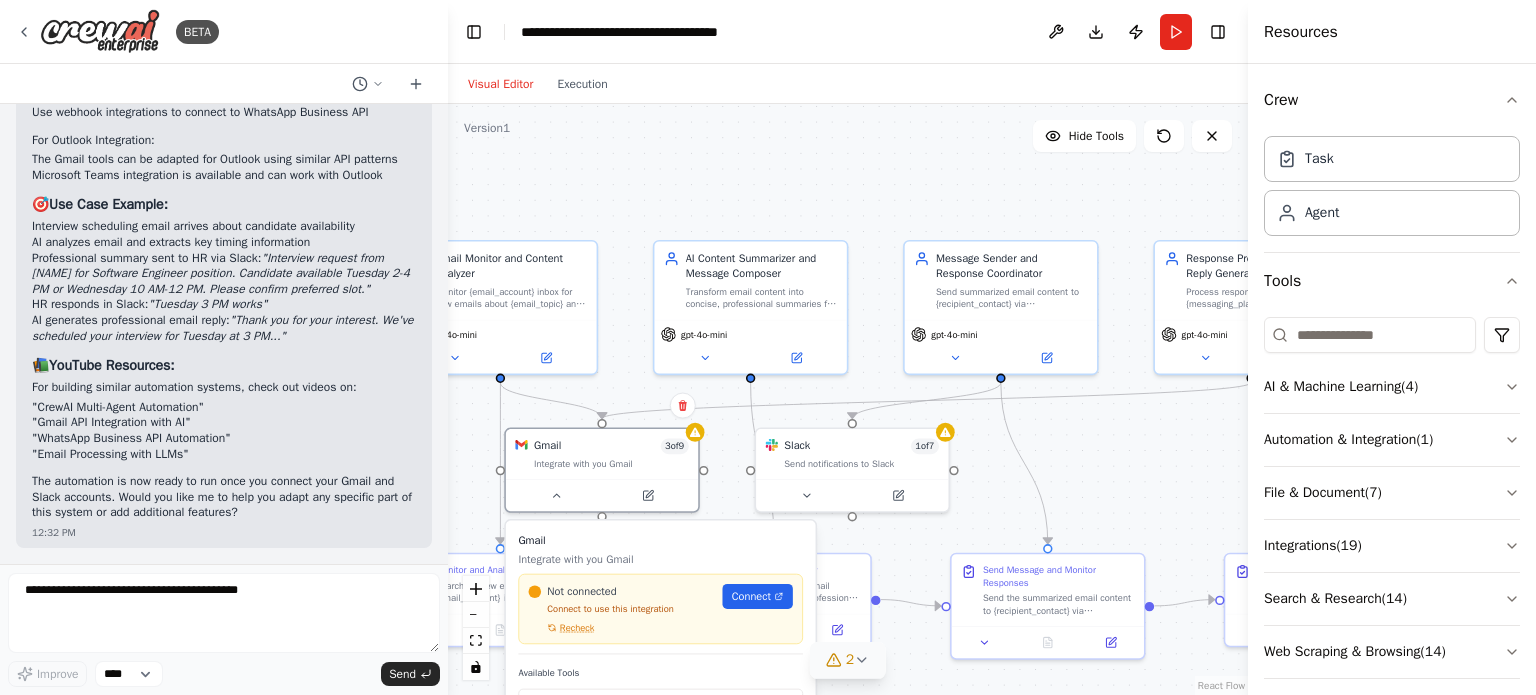 click at bounding box center [535, 592] 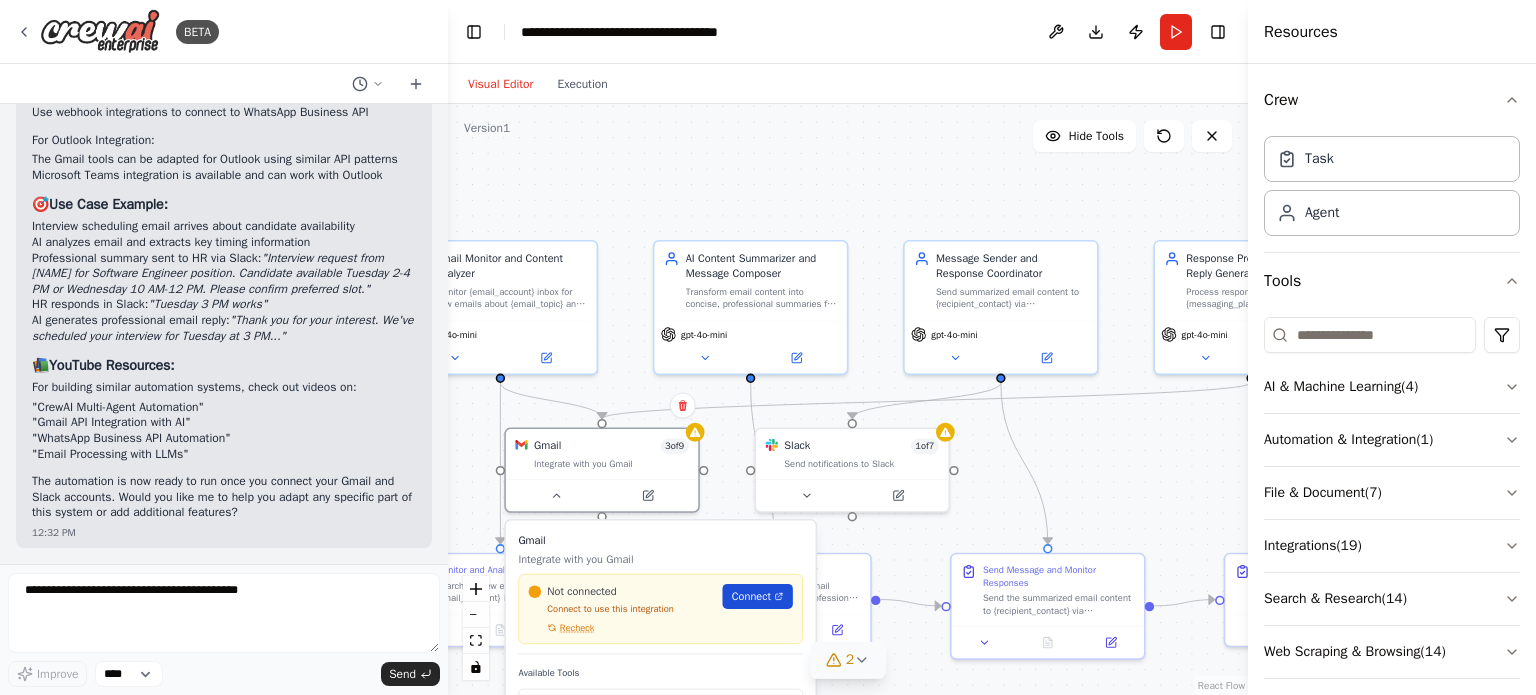 click on "Connect" at bounding box center (751, 597) 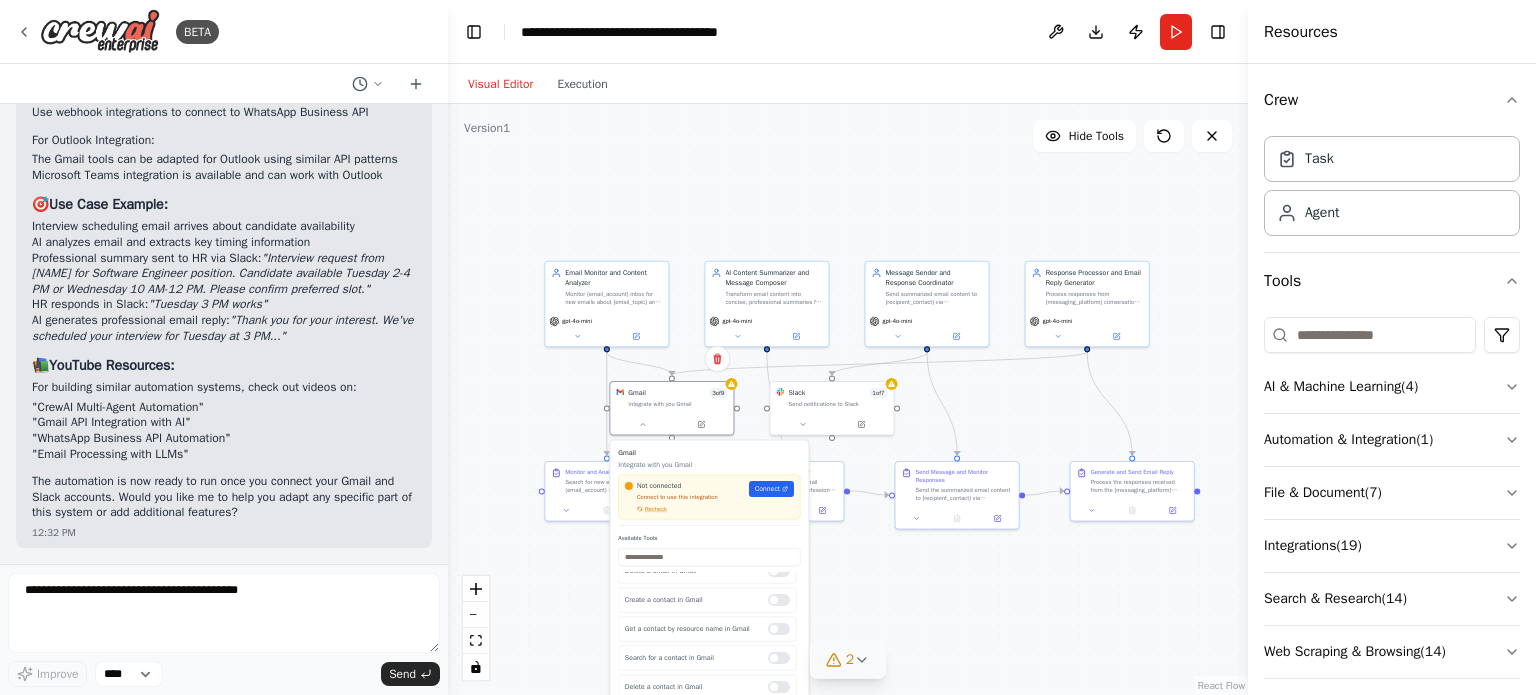 scroll, scrollTop: 210, scrollLeft: 0, axis: vertical 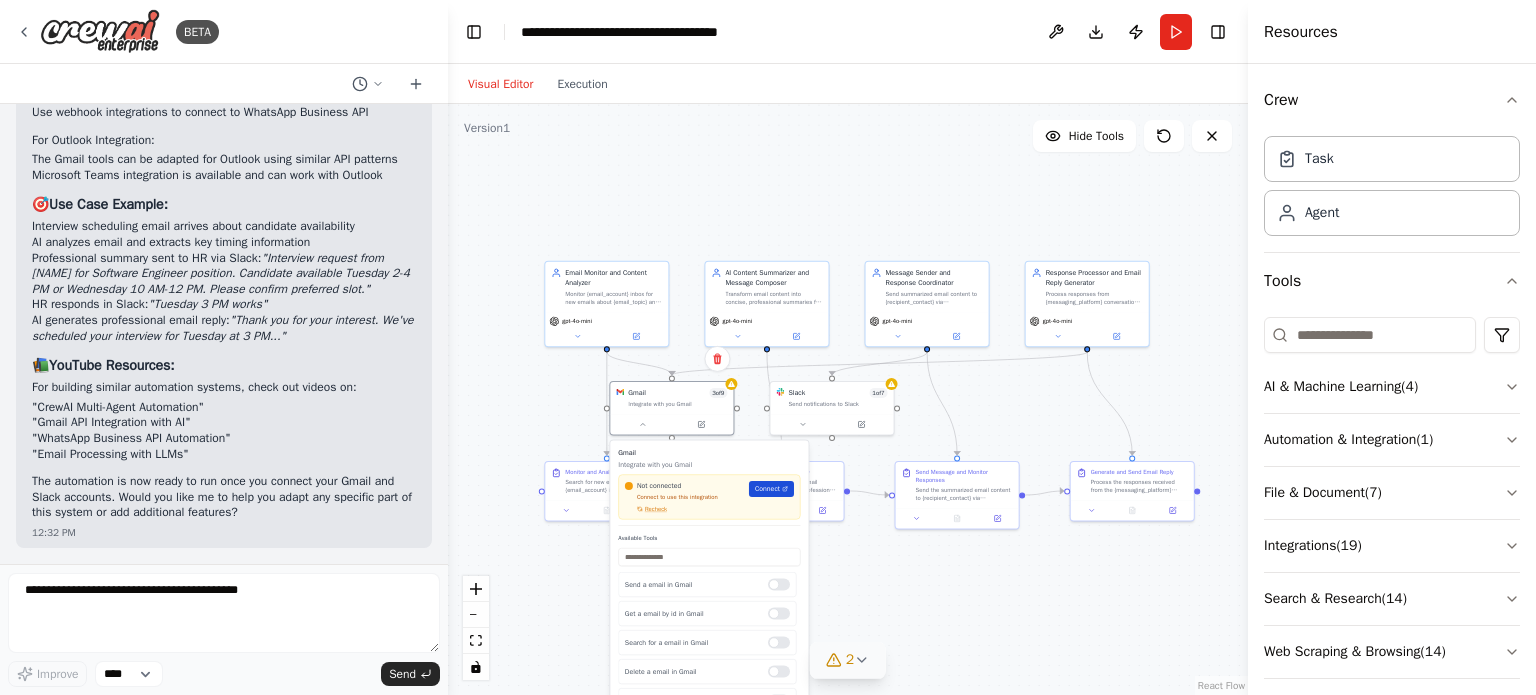 click on "Connect" at bounding box center [767, 489] 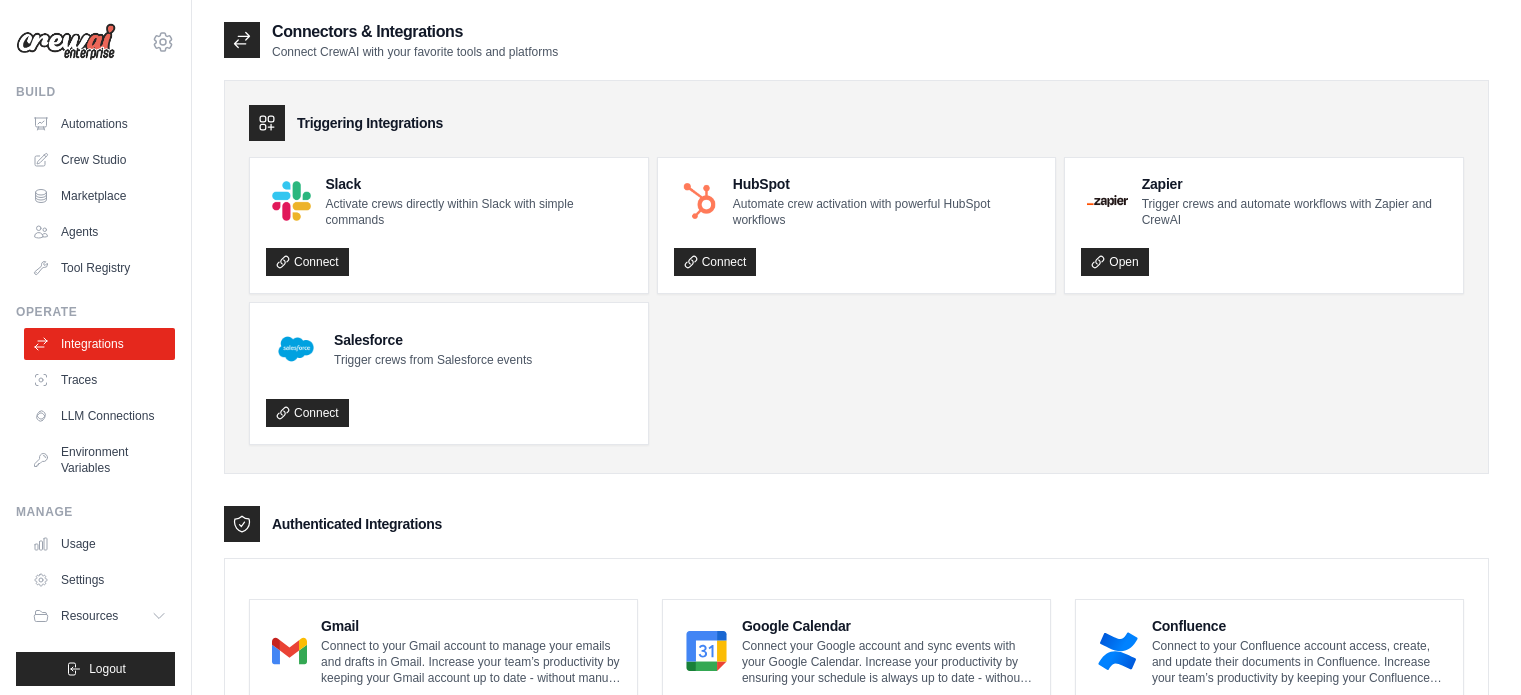 scroll, scrollTop: 0, scrollLeft: 0, axis: both 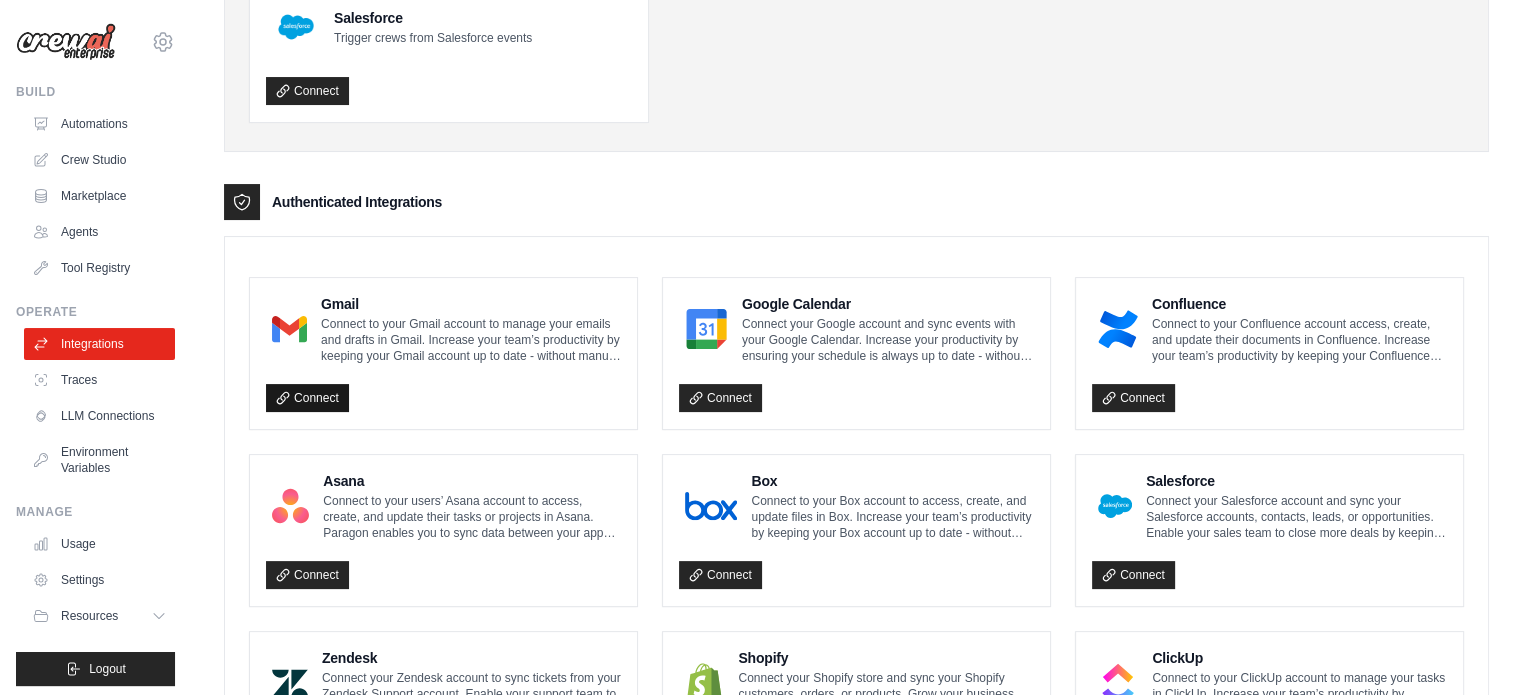 click on "Connect" at bounding box center [307, 398] 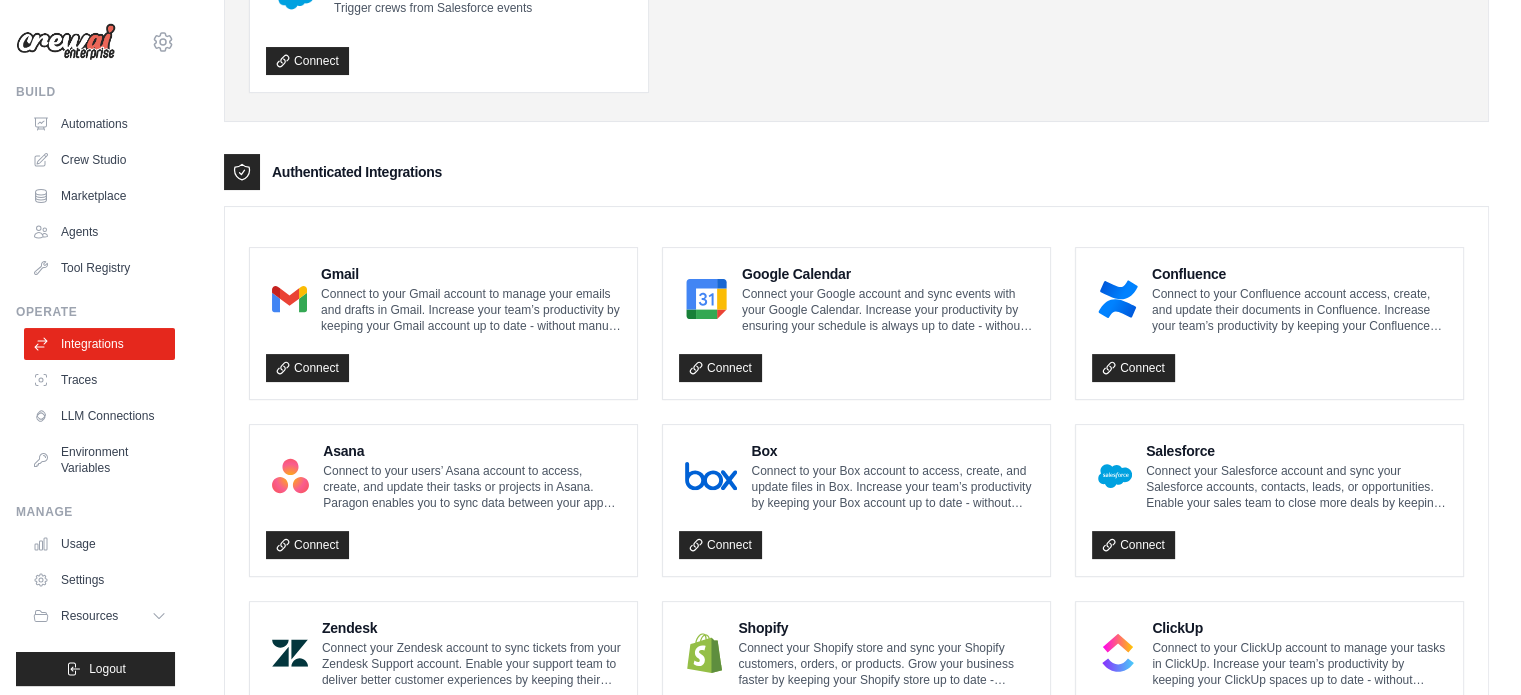 scroll, scrollTop: 351, scrollLeft: 0, axis: vertical 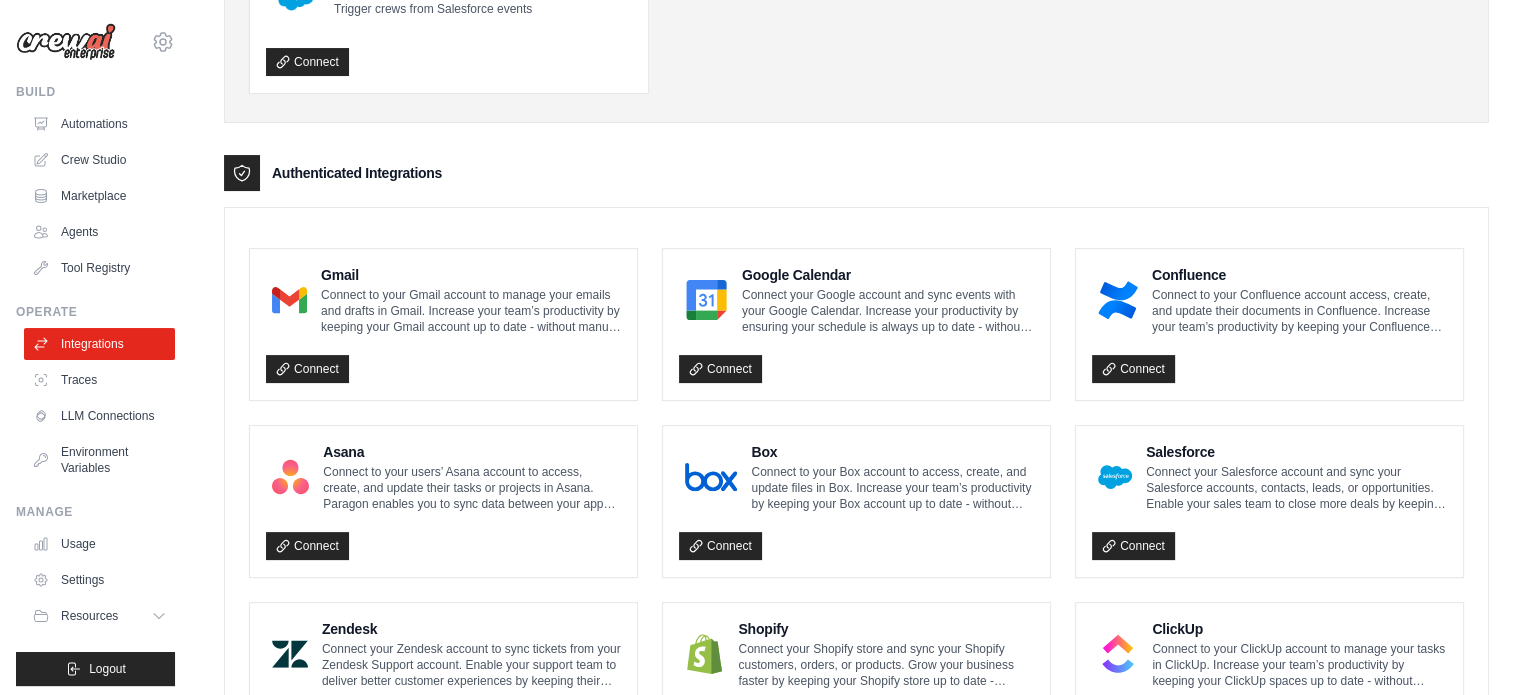 click on "Connect to your Gmail account to manage your emails and drafts in Gmail. Increase your team’s productivity by keeping your Gmail account up to date - without manual data entry.
Our Gmail integration enables you to:
• Send email and drafts from your Gmail account
• Read and extract data from incoming emails in your Gmail account inbox
• Receive notifications upon receiving mail in your Gmail account inbox" at bounding box center (471, 311) 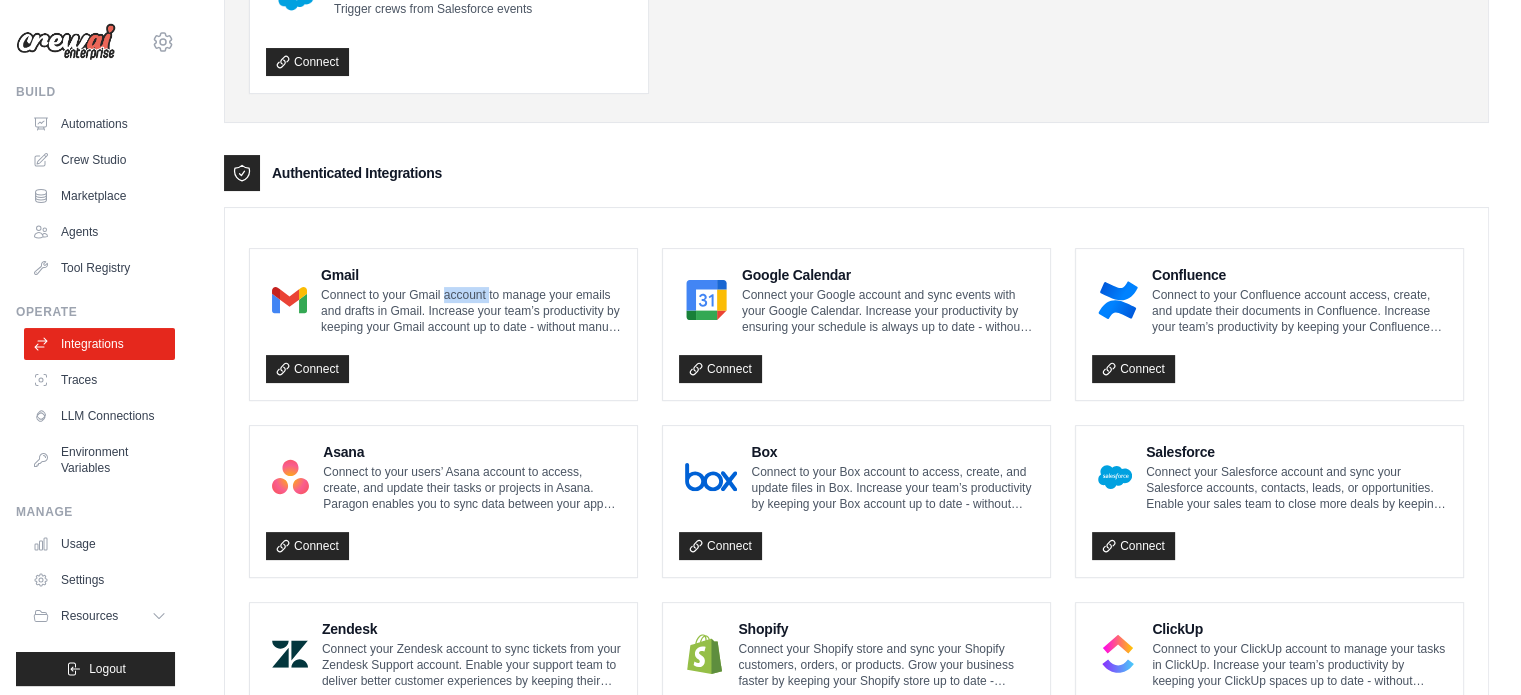 click on "Connect to your Gmail account to manage your emails and drafts in Gmail. Increase your team’s productivity by keeping your Gmail account up to date - without manual data entry.
Our Gmail integration enables you to:
• Send email and drafts from your Gmail account
• Read and extract data from incoming emails in your Gmail account inbox
• Receive notifications upon receiving mail in your Gmail account inbox" at bounding box center [471, 311] 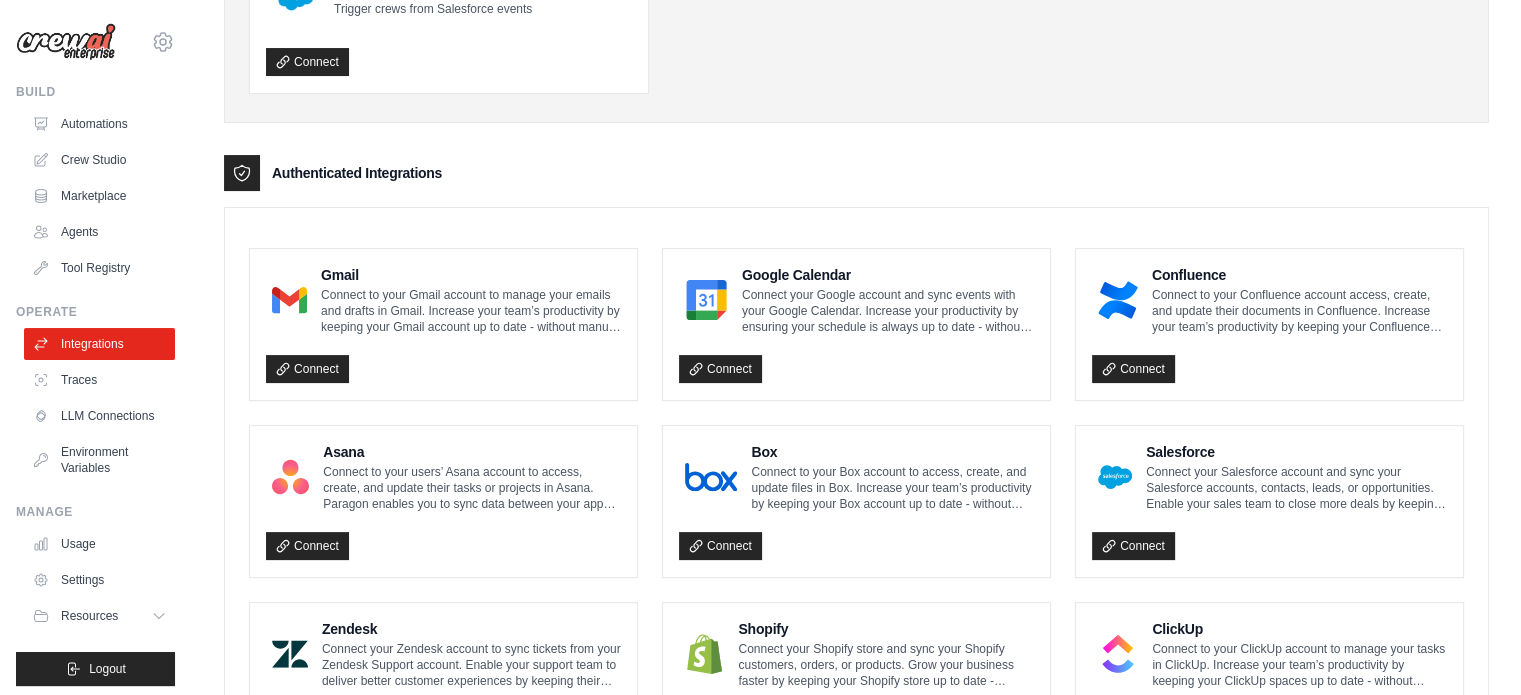 click on "Connect" at bounding box center (443, 363) 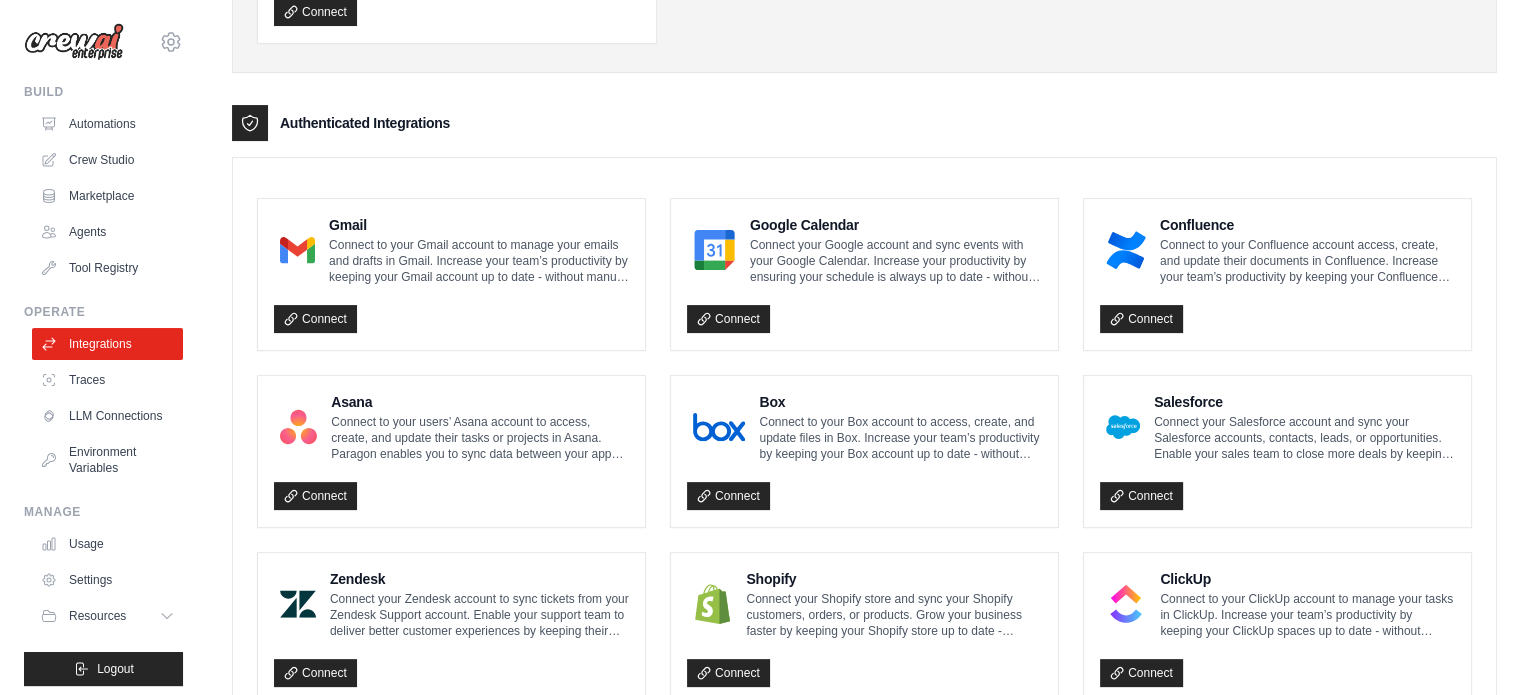 scroll, scrollTop: 0, scrollLeft: 0, axis: both 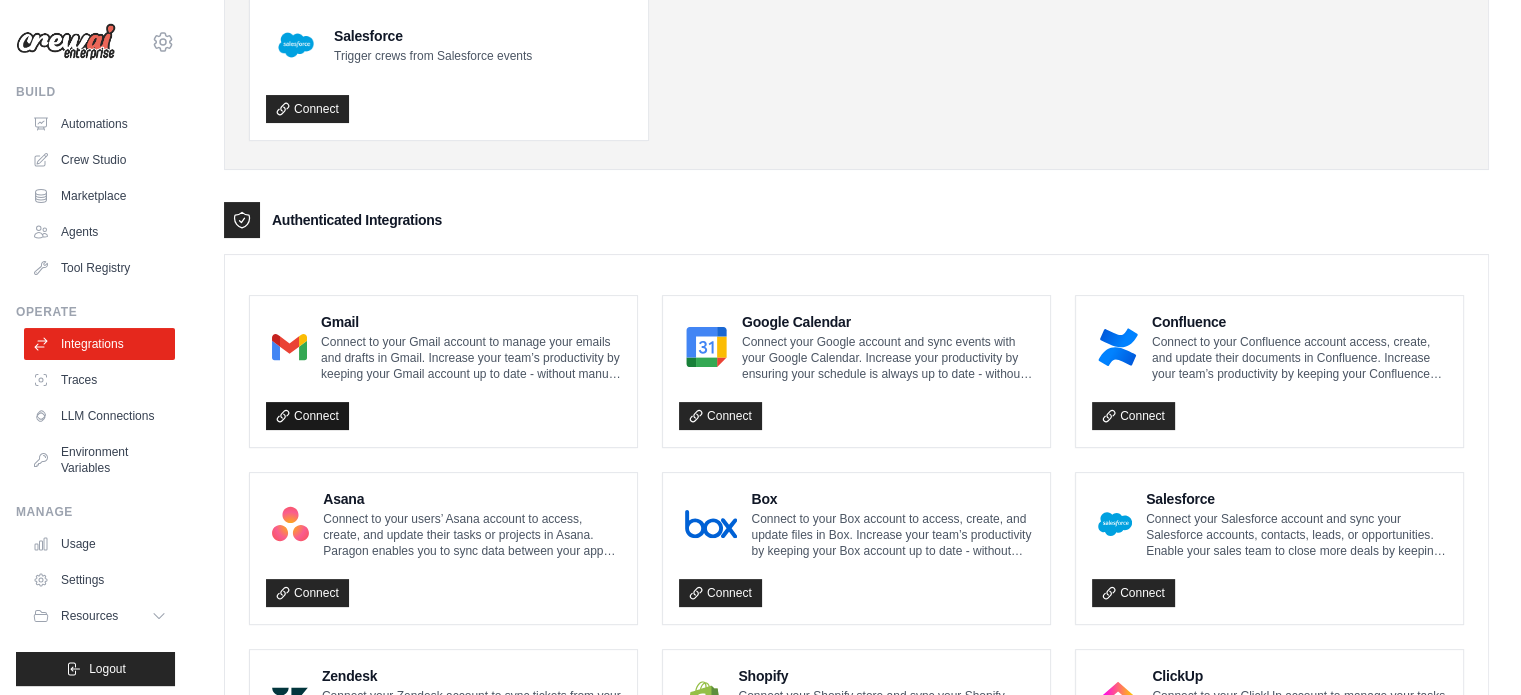 click on "Connect" at bounding box center [307, 416] 